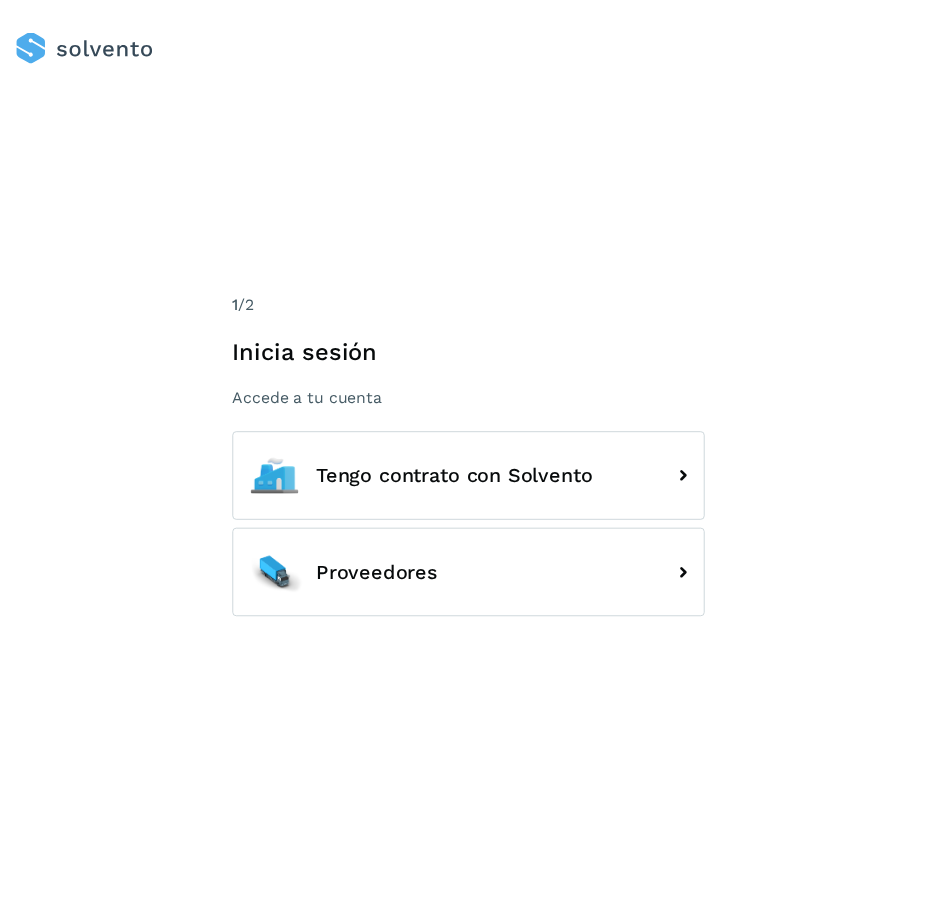scroll, scrollTop: 0, scrollLeft: 0, axis: both 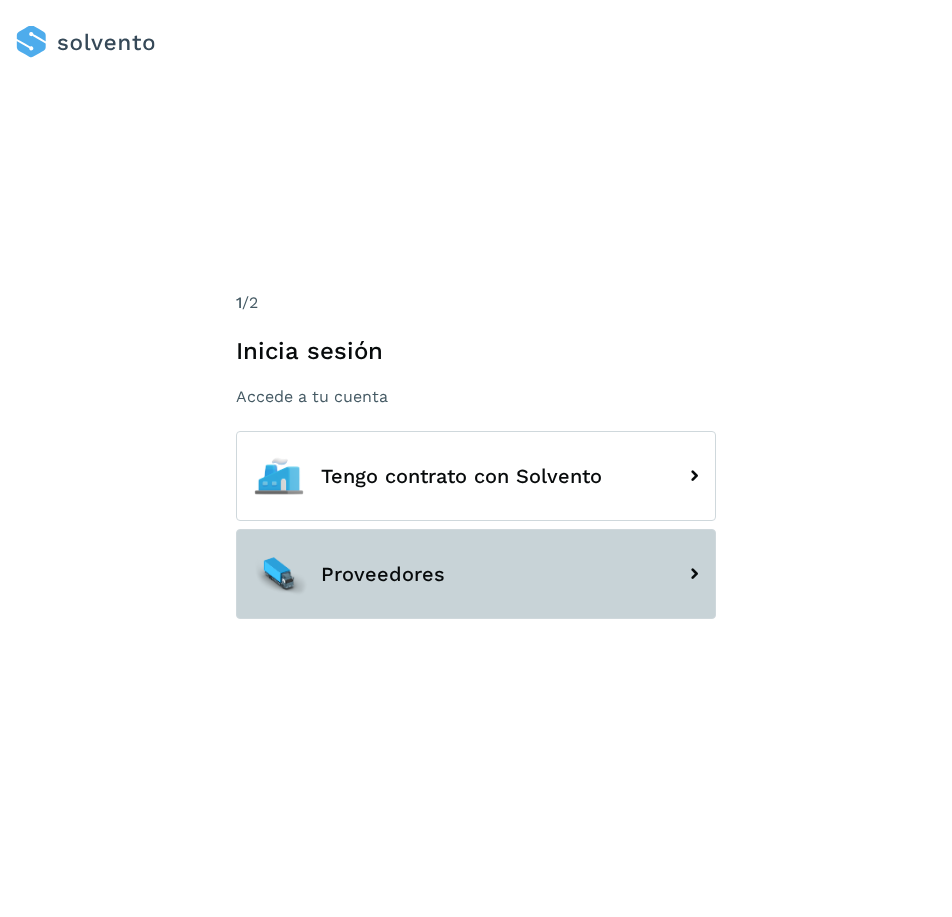 click on "Proveedores" 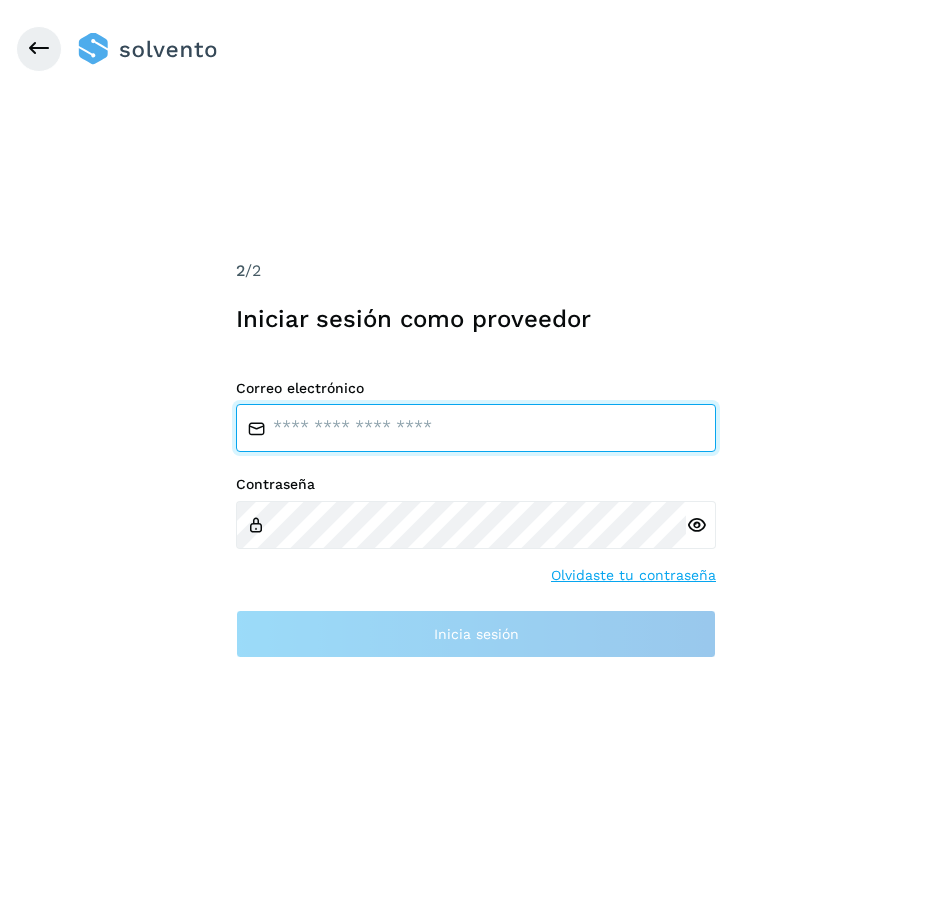 click at bounding box center [476, 428] 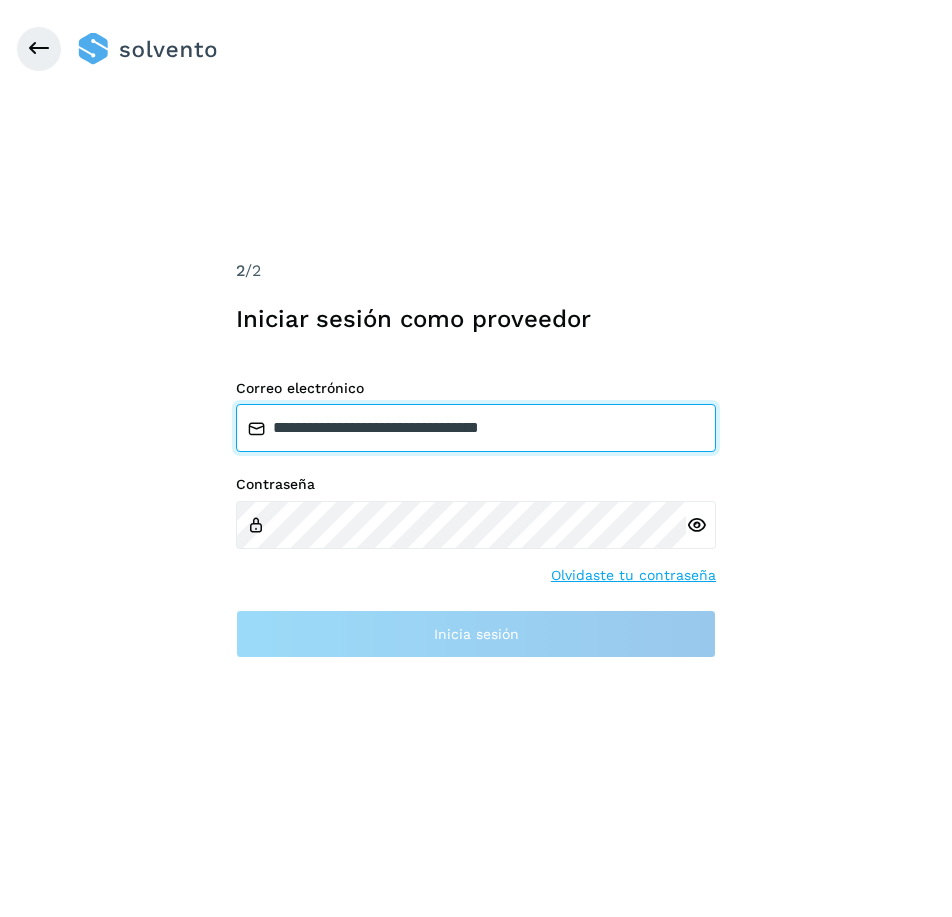 type on "**********" 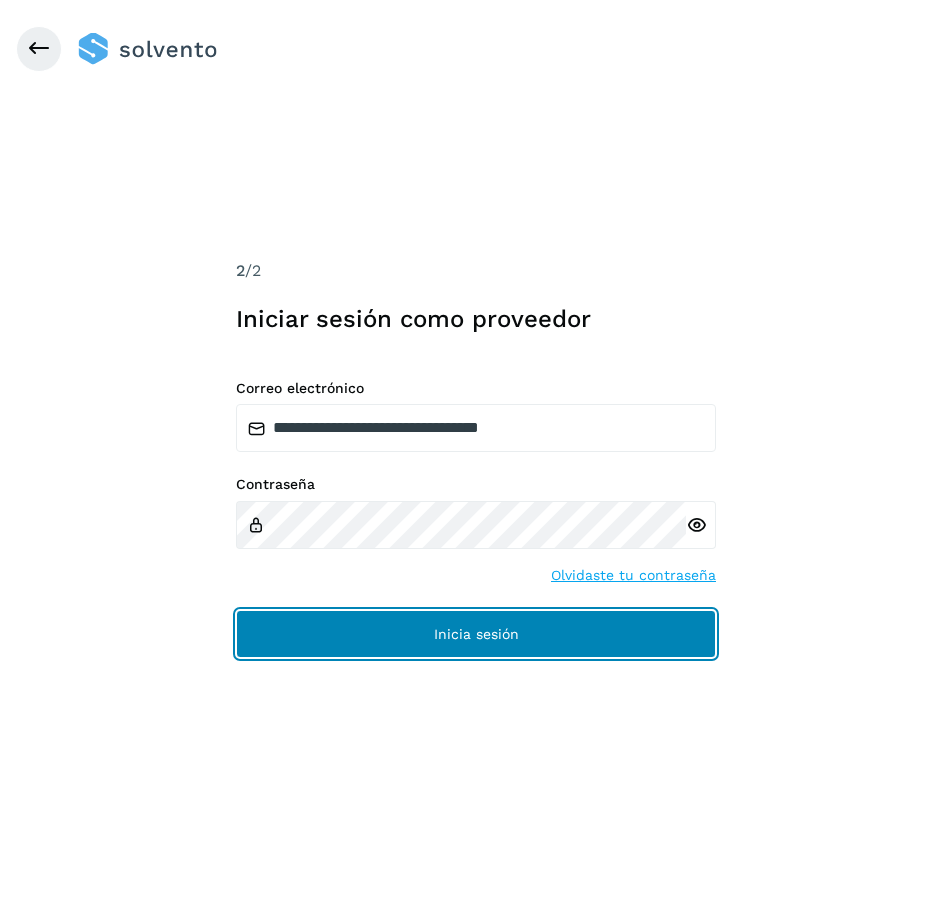 click on "Inicia sesión" at bounding box center [476, 634] 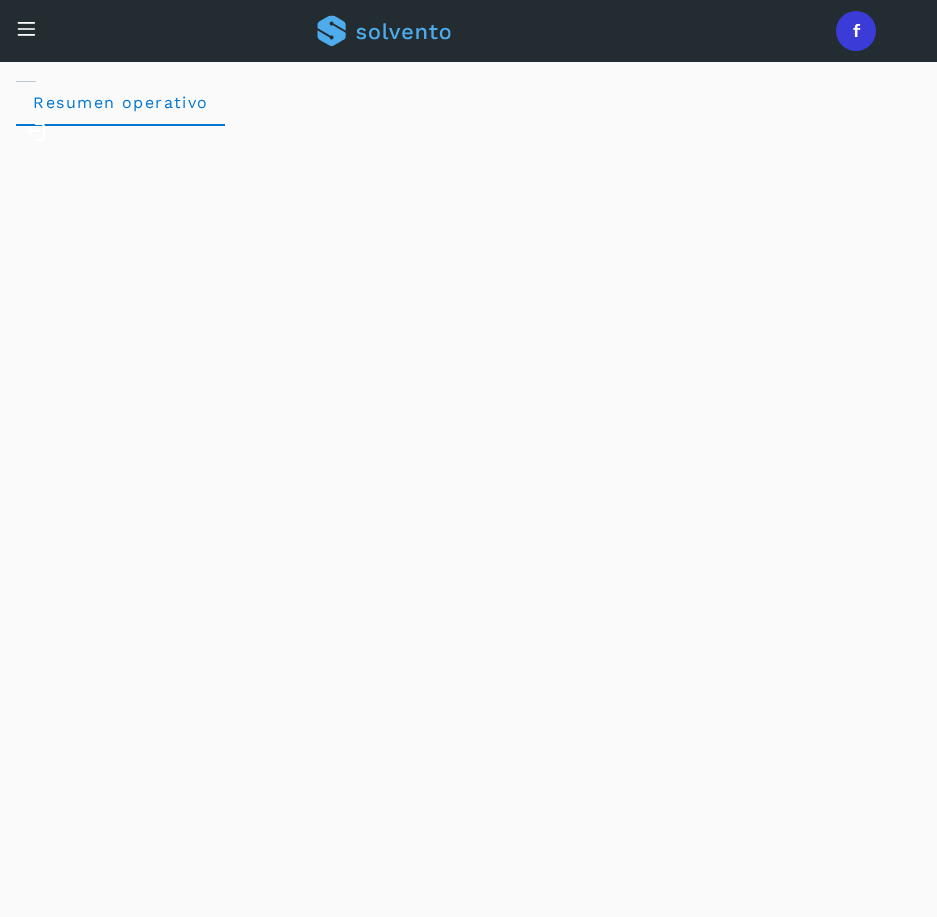 click on "Inicio Embarques y entregas" at bounding box center [15, 57] 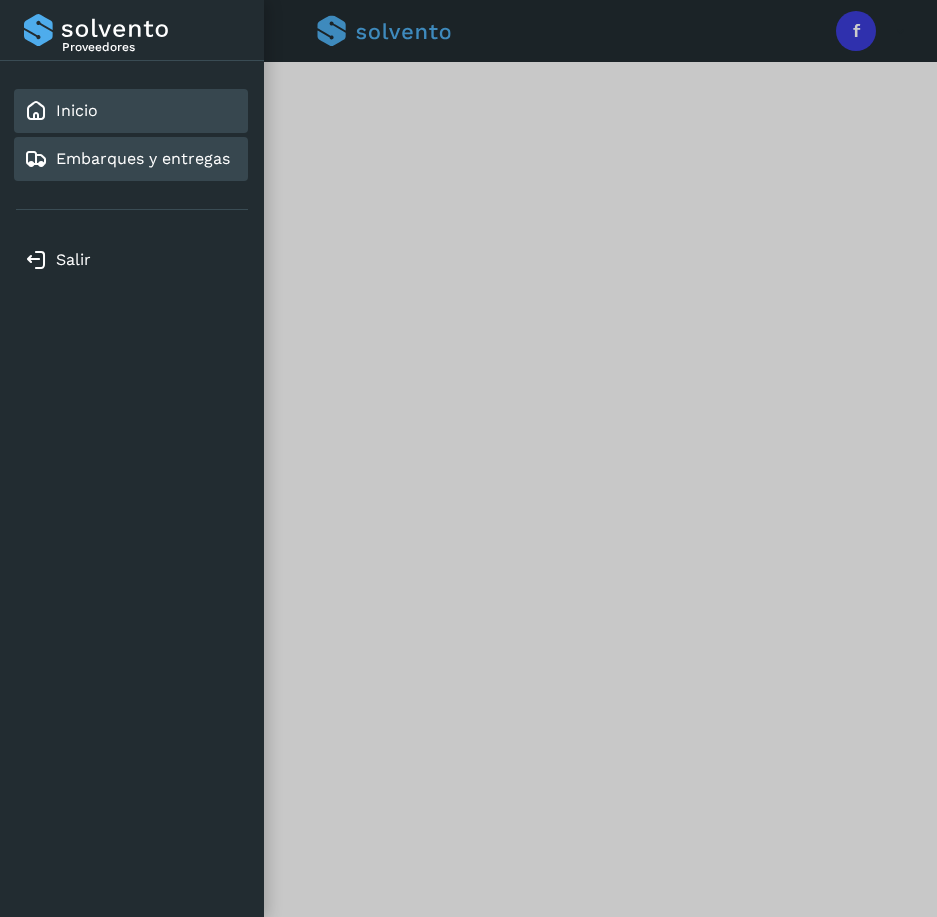click on "Embarques y entregas" at bounding box center (143, 158) 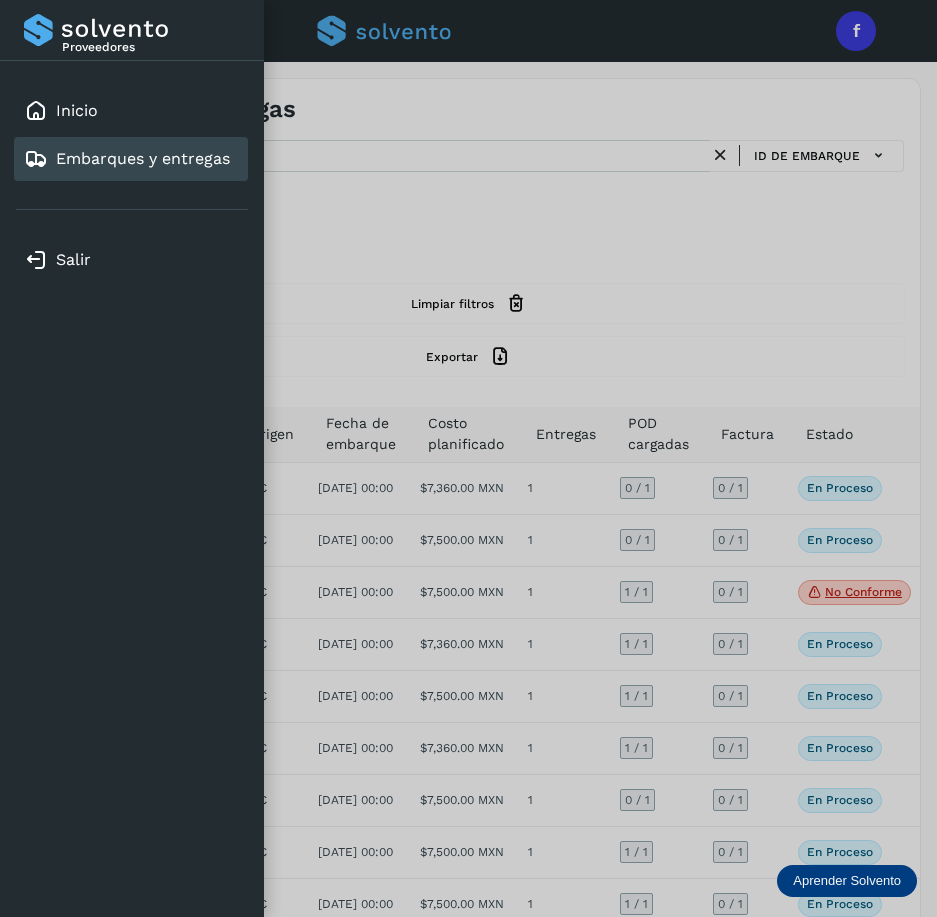 click at bounding box center (468, 458) 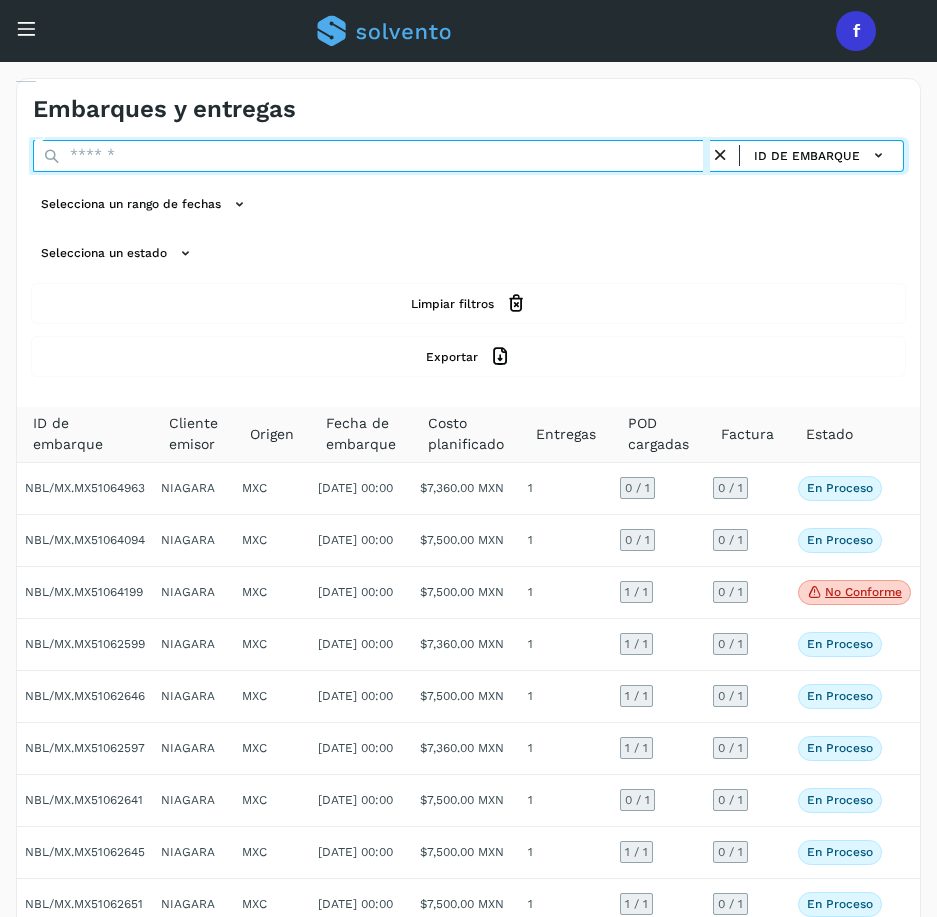 click at bounding box center (371, 156) 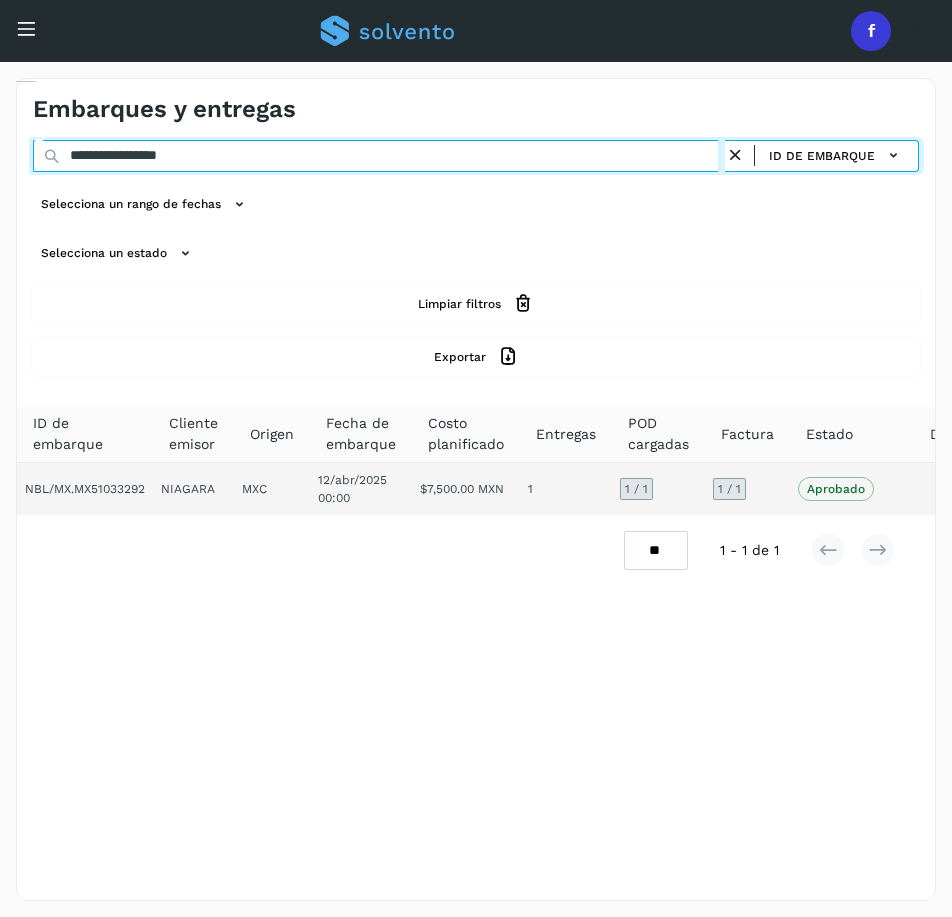 type on "**********" 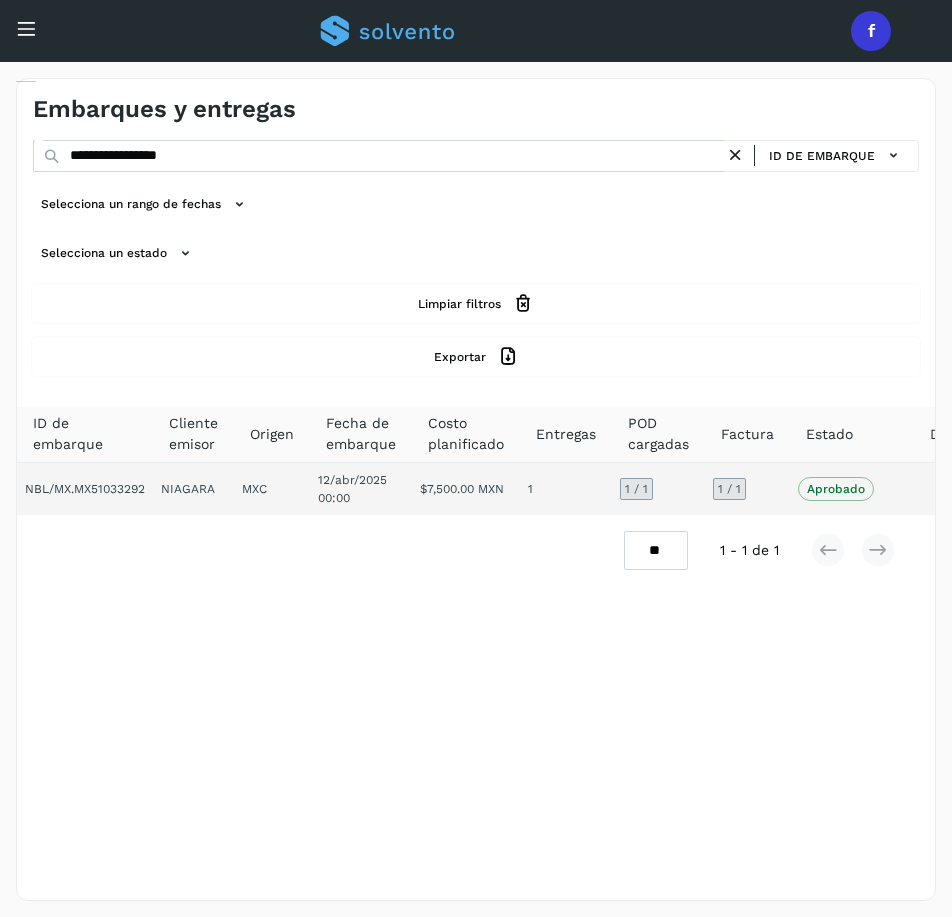 click 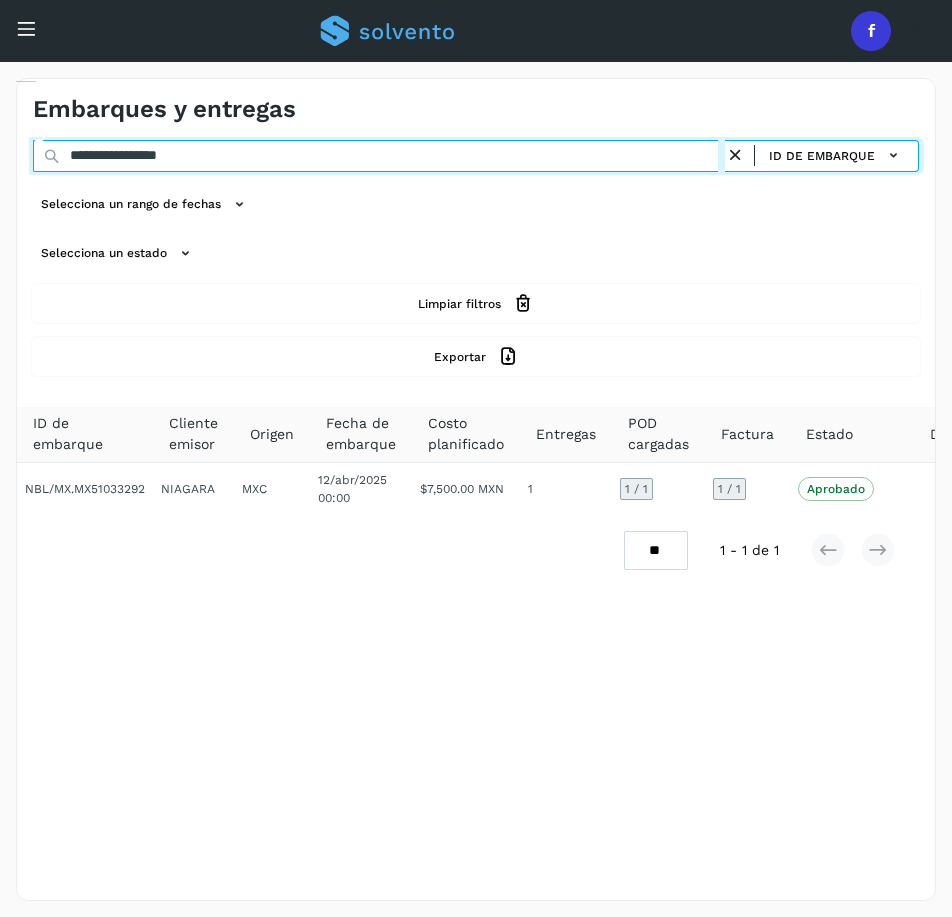 drag, startPoint x: 225, startPoint y: 160, endPoint x: -44, endPoint y: 178, distance: 269.60156 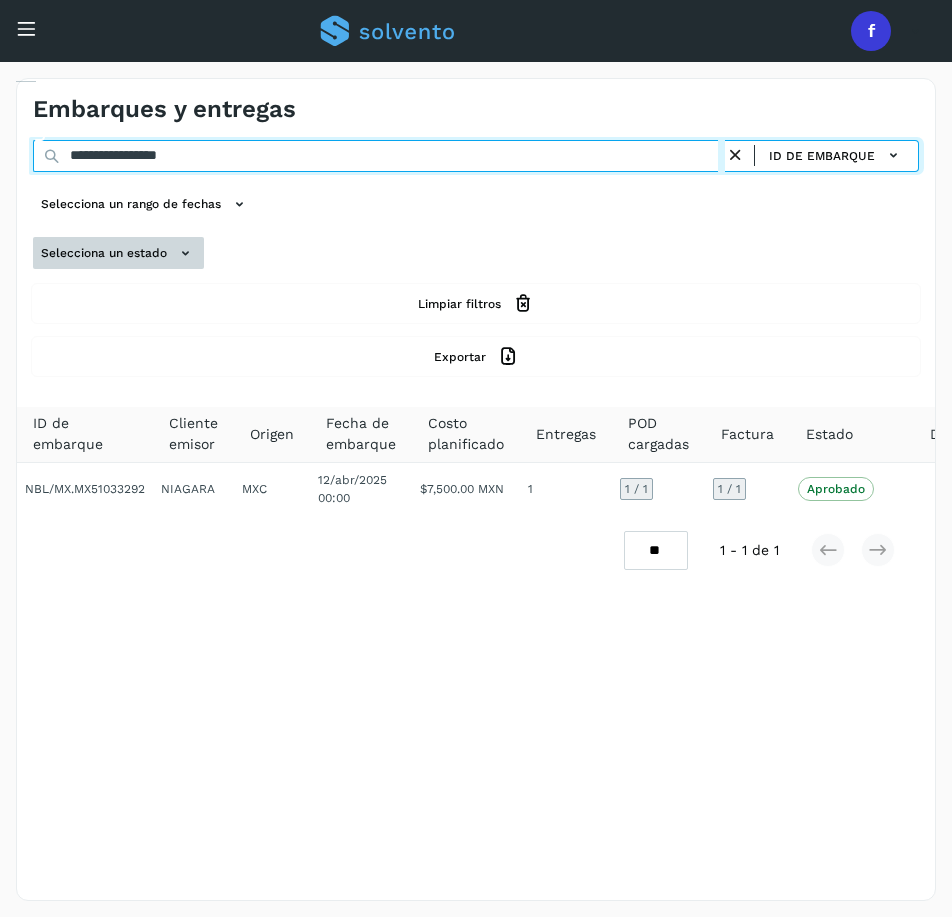 paste 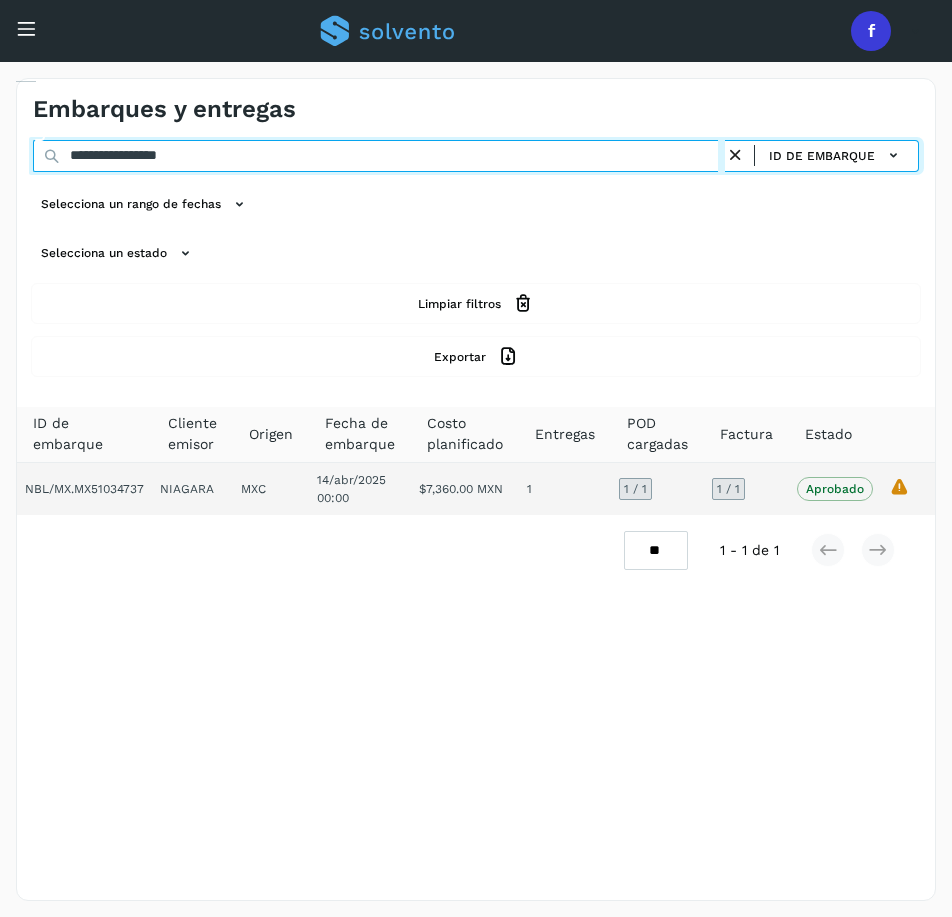 type on "**********" 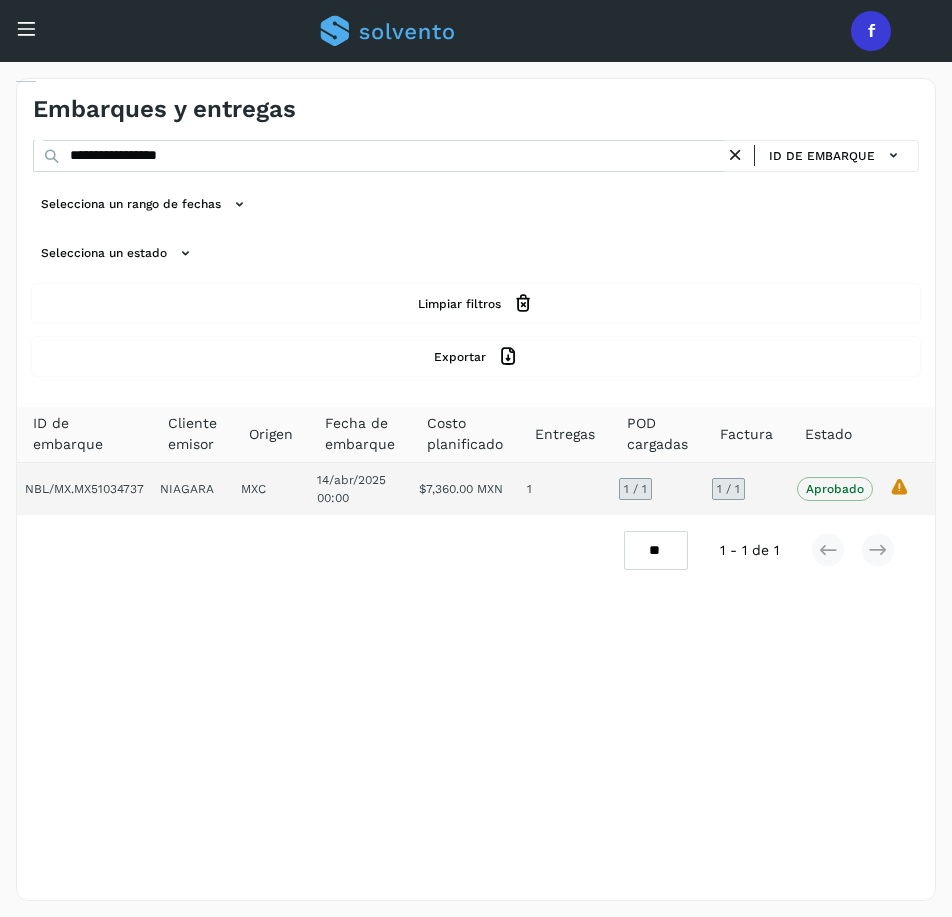 click 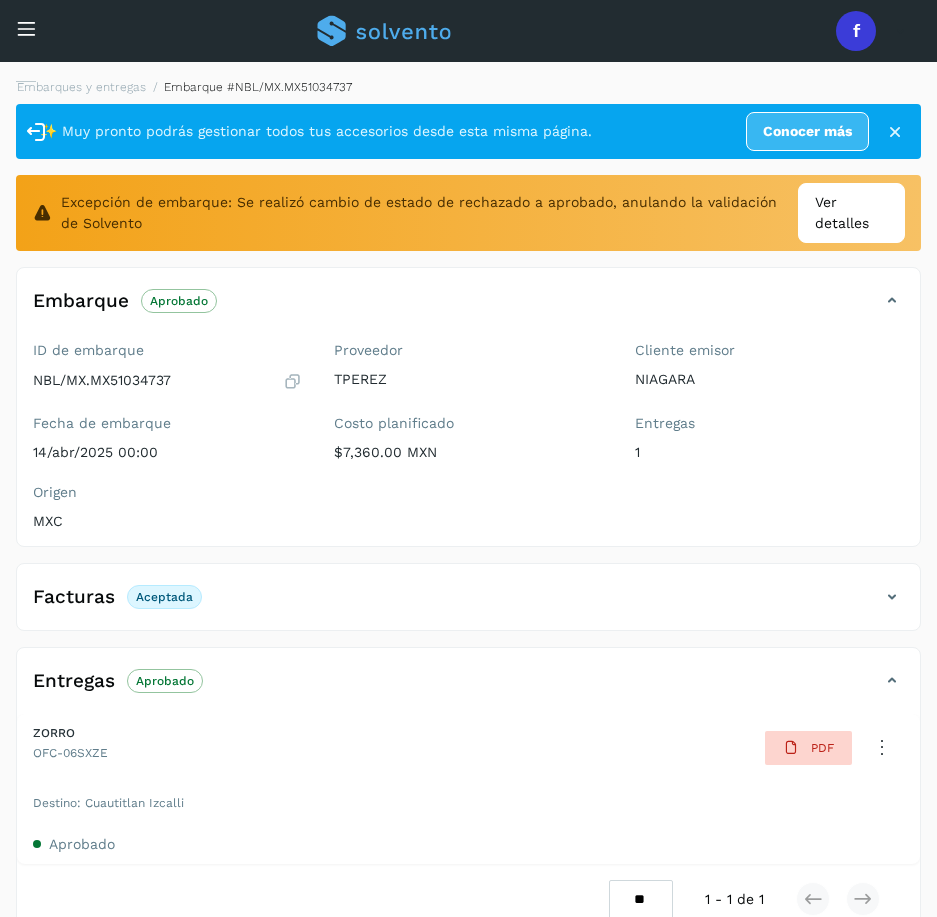 click on "Facturas Aceptada" 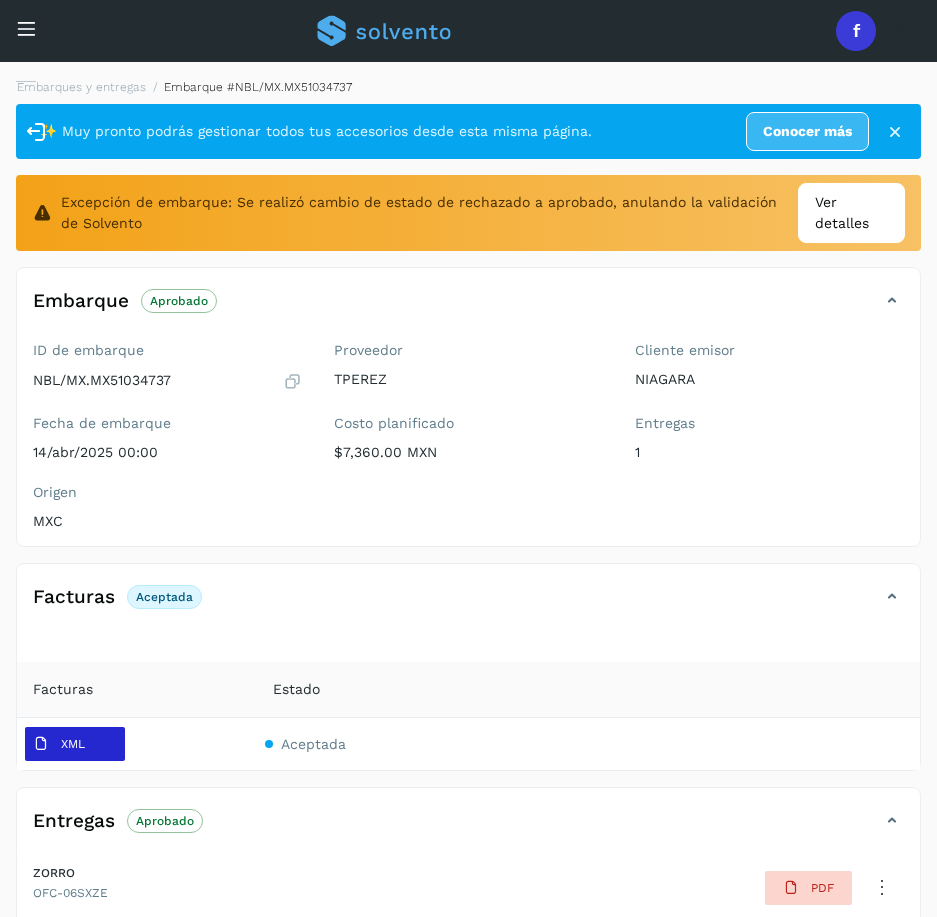 click at bounding box center [41, 744] 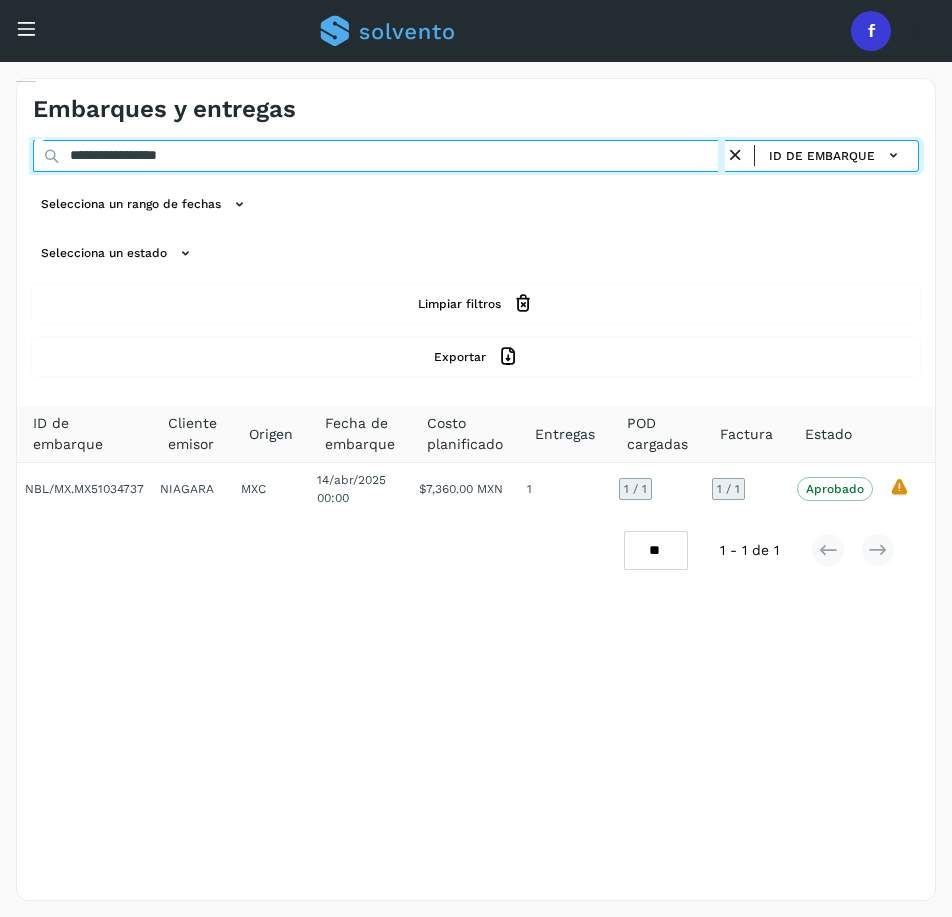 drag, startPoint x: 238, startPoint y: 161, endPoint x: -82, endPoint y: 194, distance: 321.69705 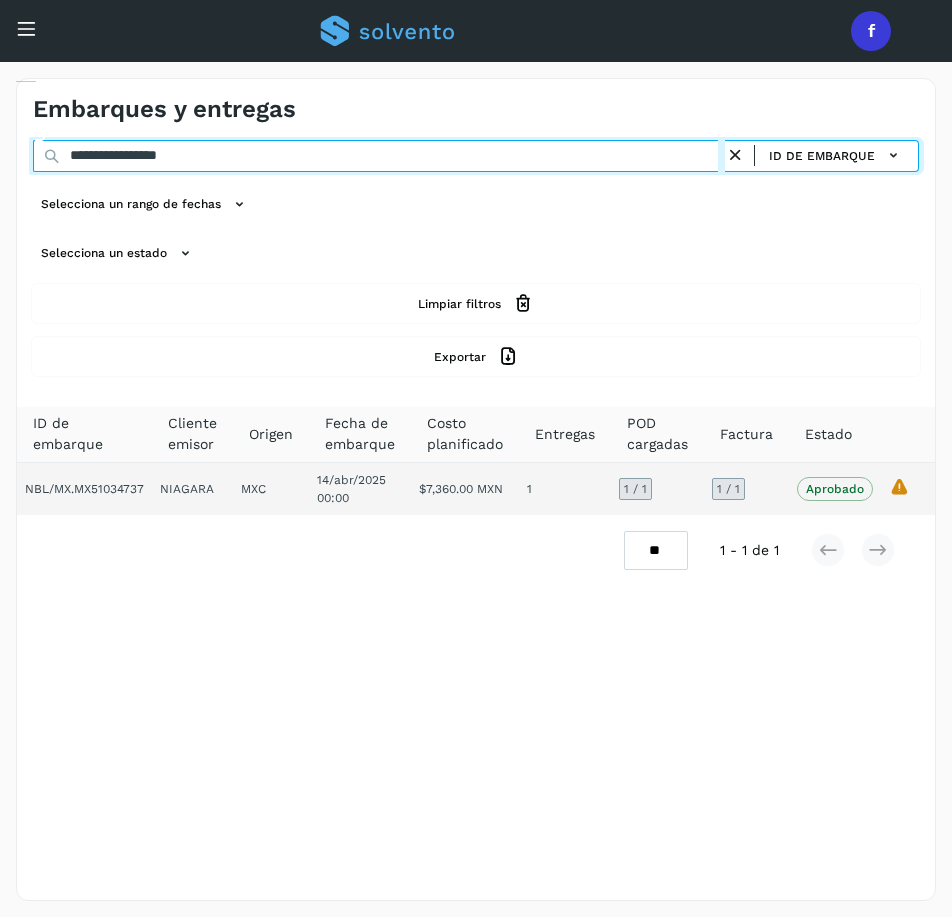 paste 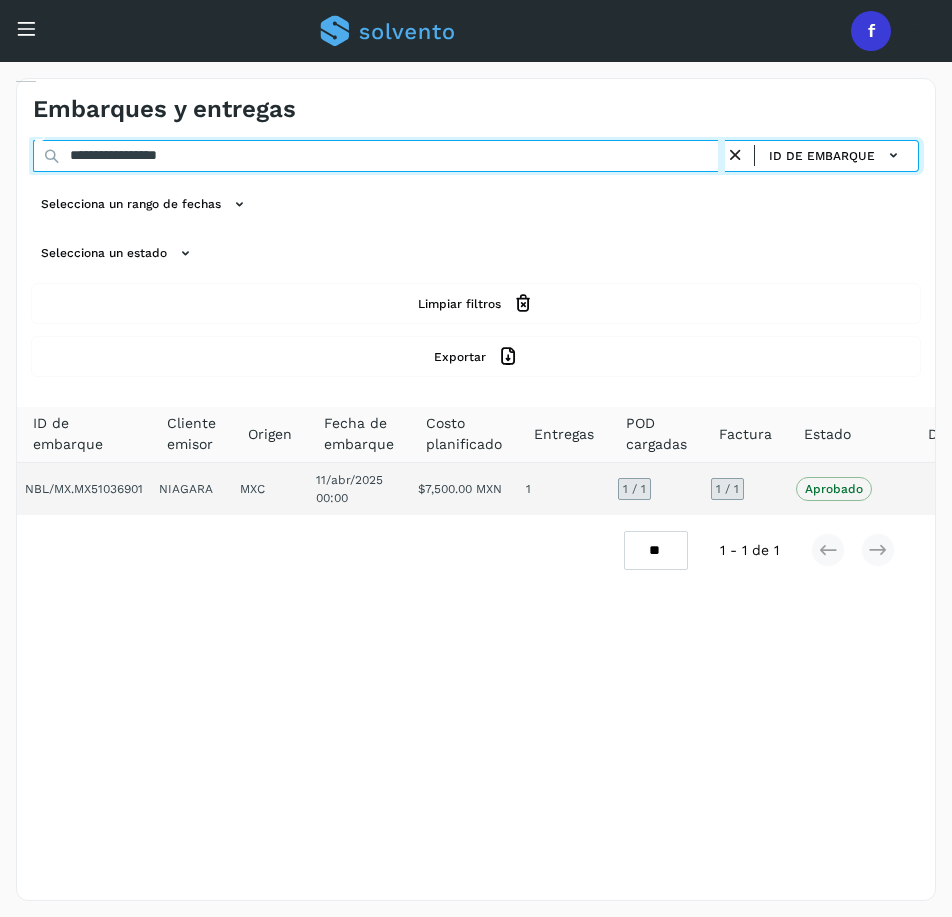 type on "**********" 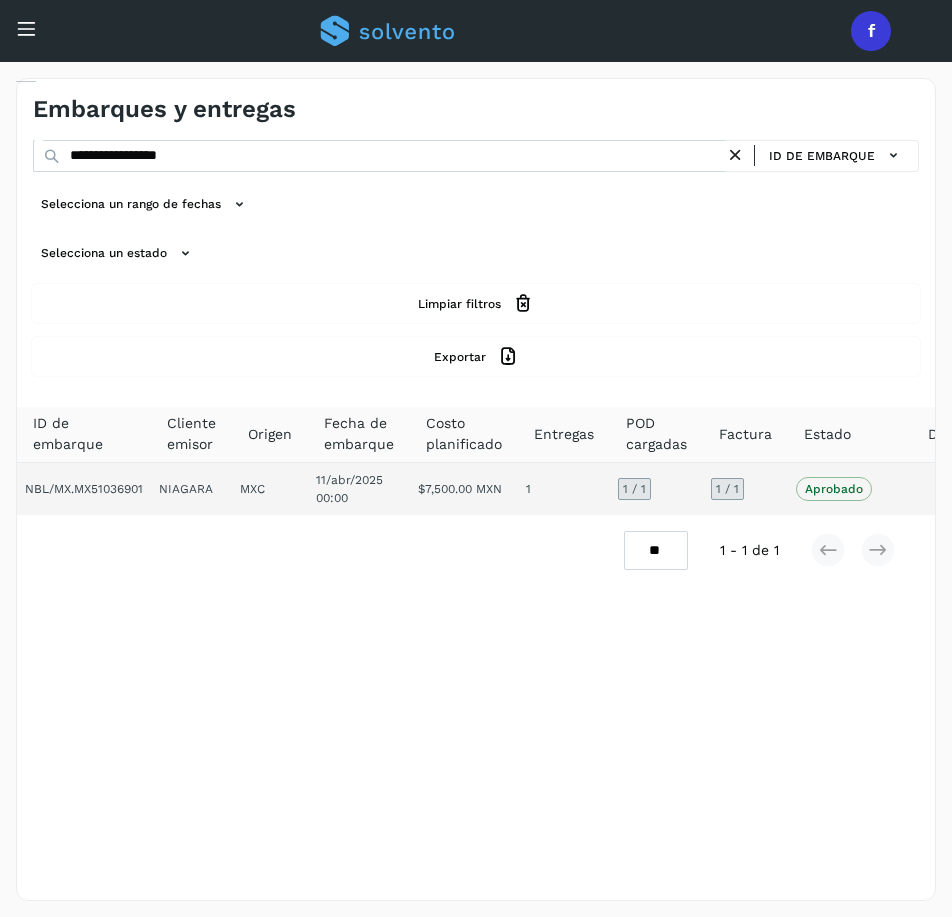 click 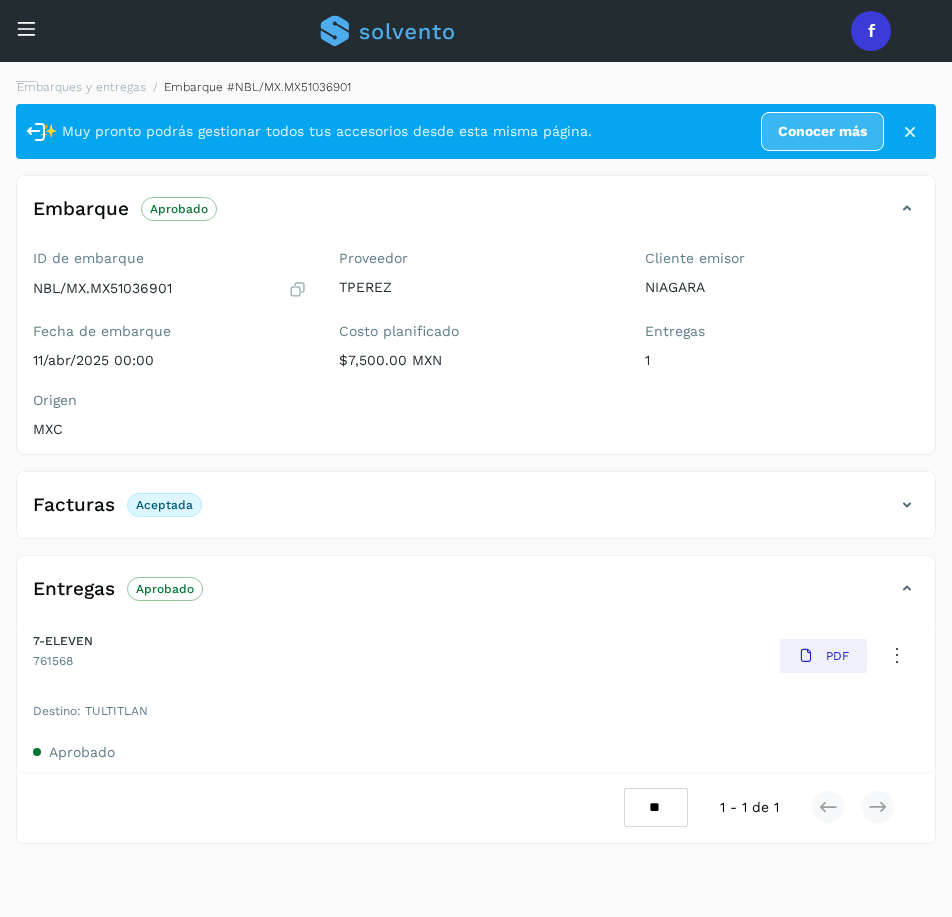 click at bounding box center [907, 505] 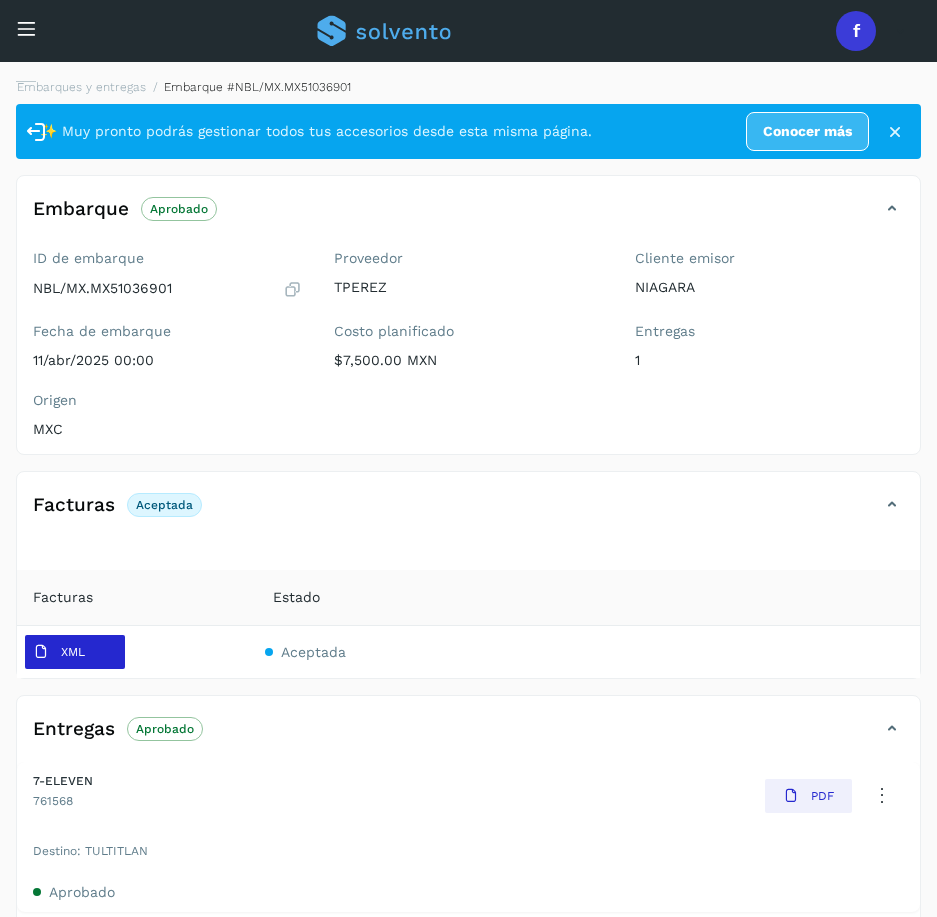 click on "XML" at bounding box center [59, 652] 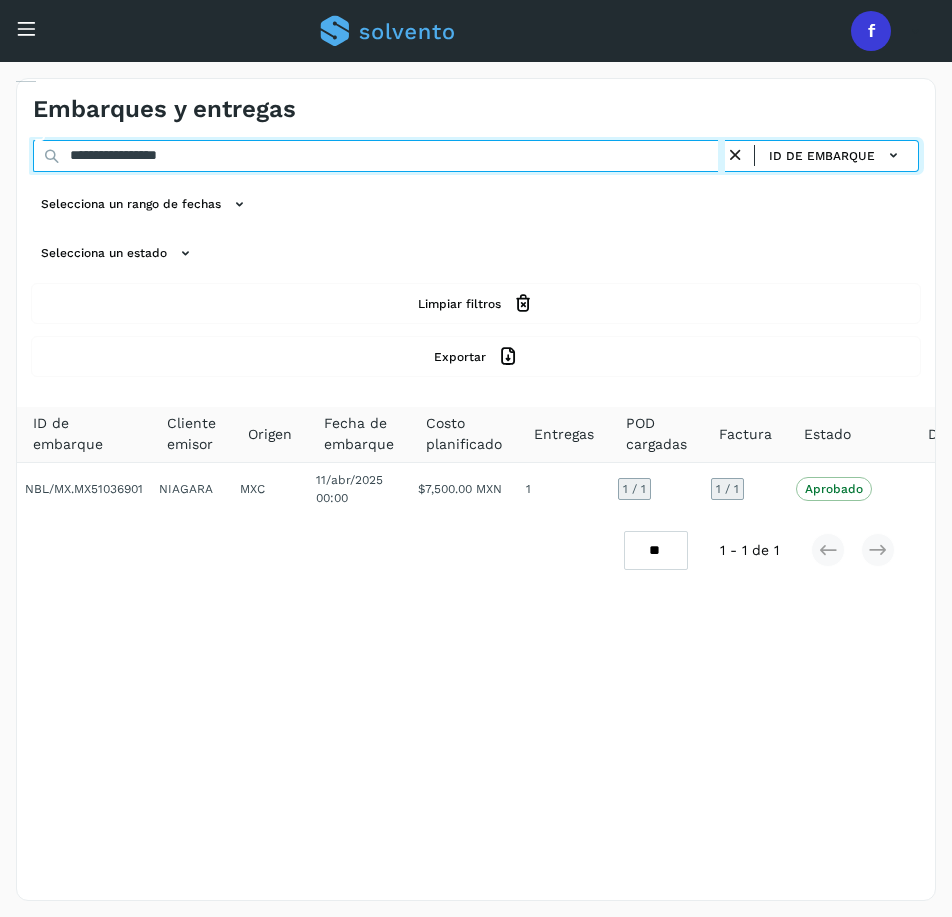 drag, startPoint x: 285, startPoint y: 152, endPoint x: -100, endPoint y: 206, distance: 388.76855 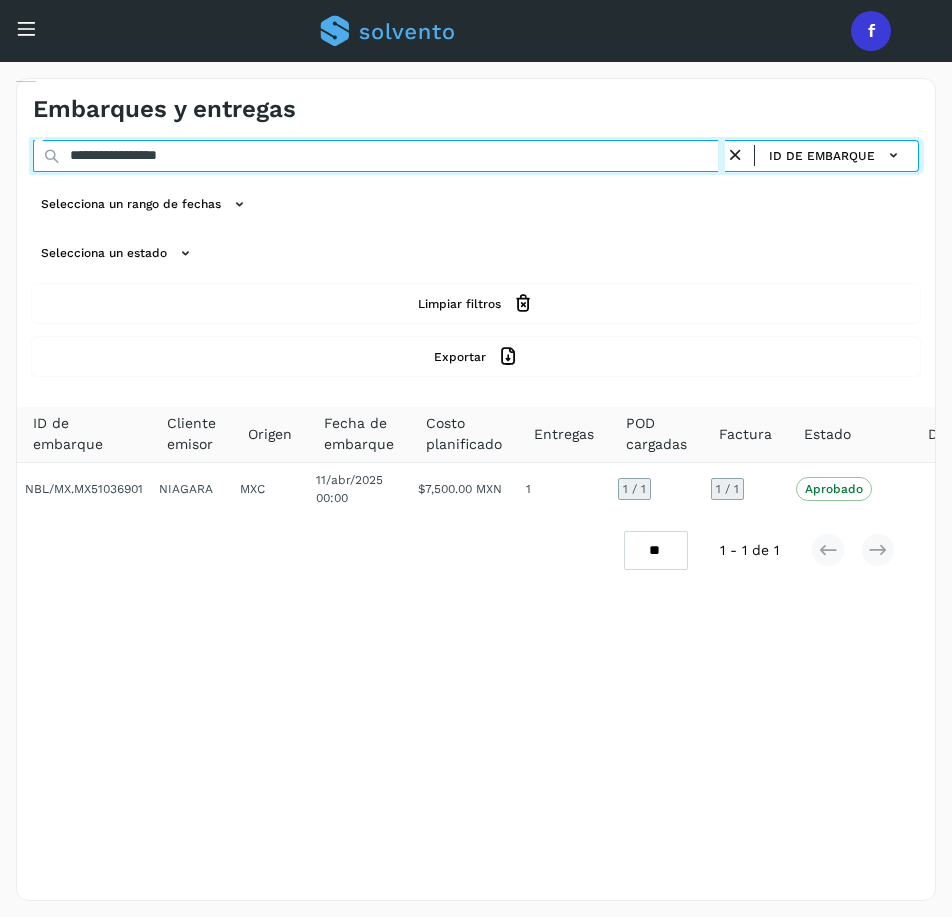 drag, startPoint x: 269, startPoint y: 165, endPoint x: -117, endPoint y: 189, distance: 386.7454 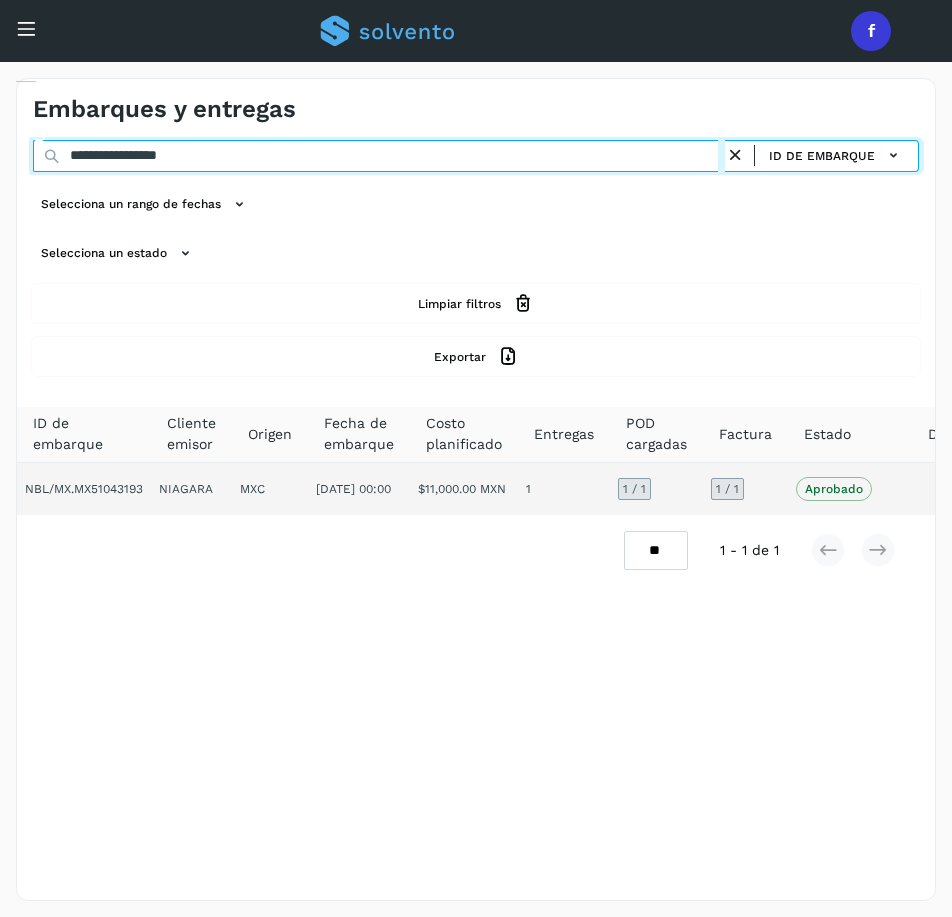 type on "**********" 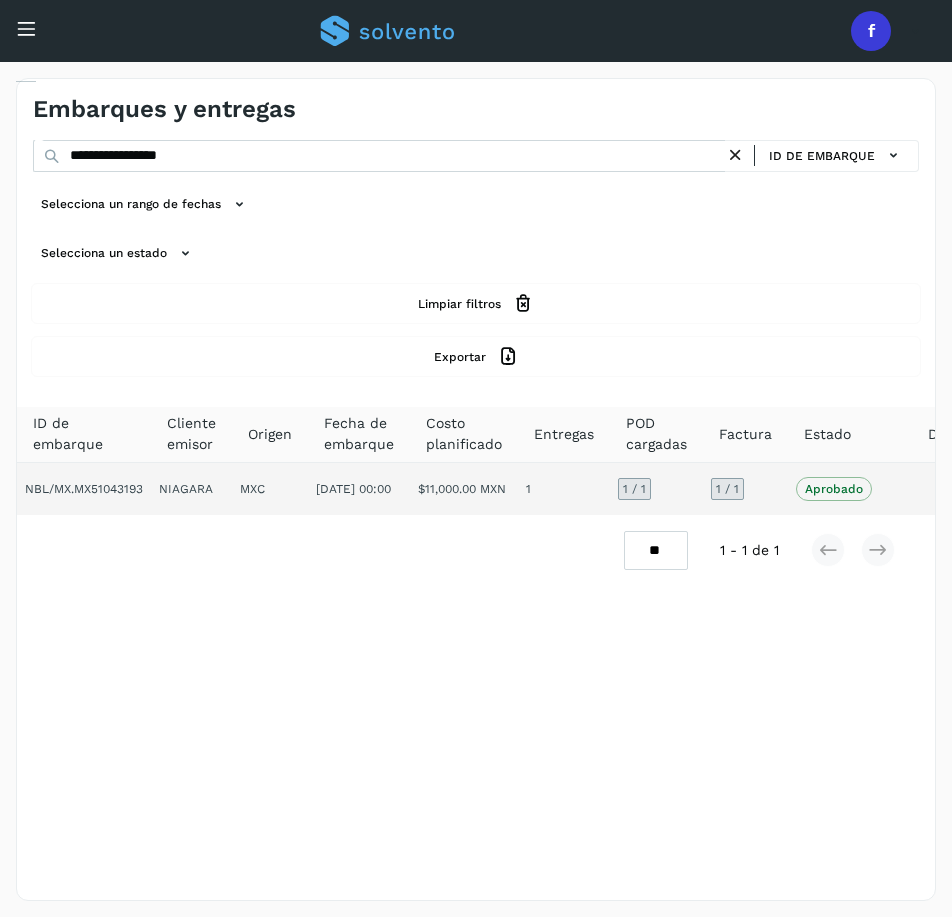 click 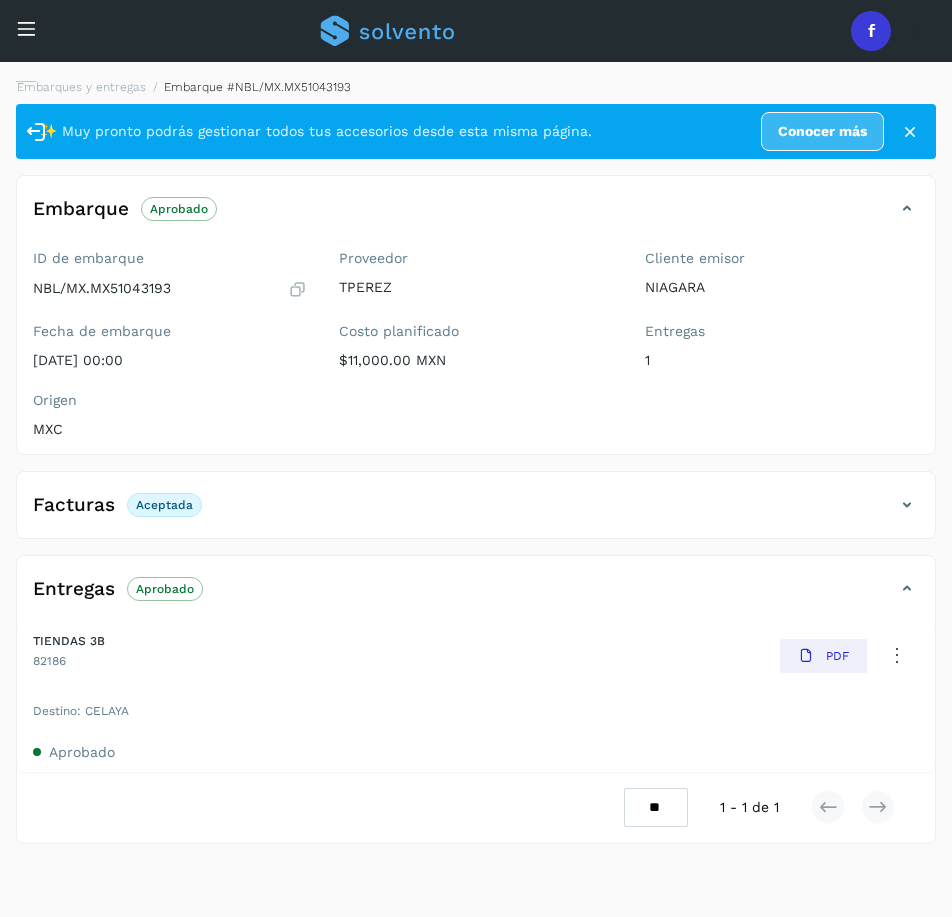 click at bounding box center (907, 505) 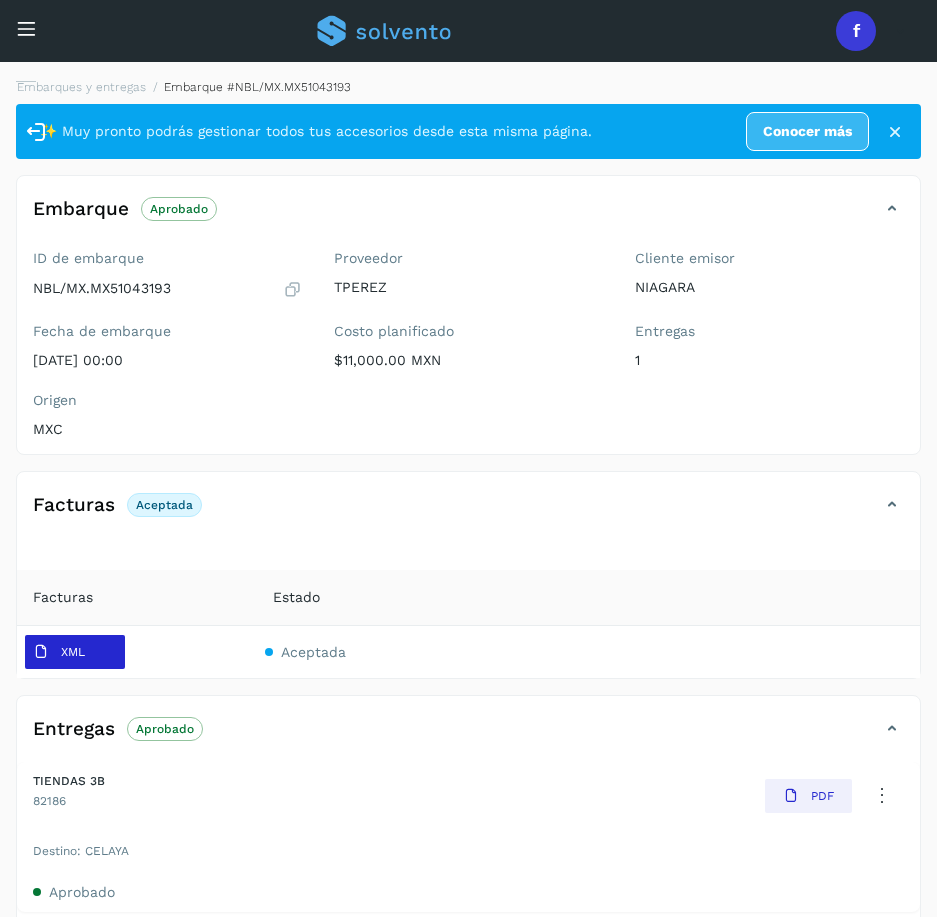 click on "XML" at bounding box center (75, 652) 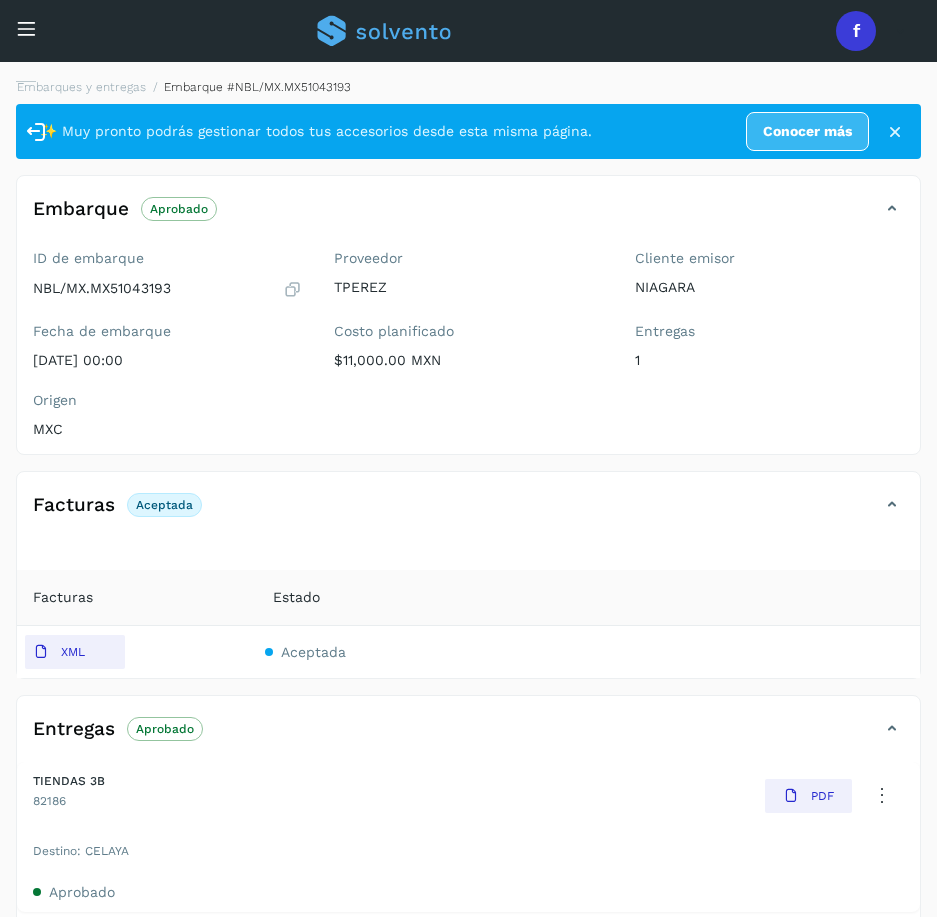 type 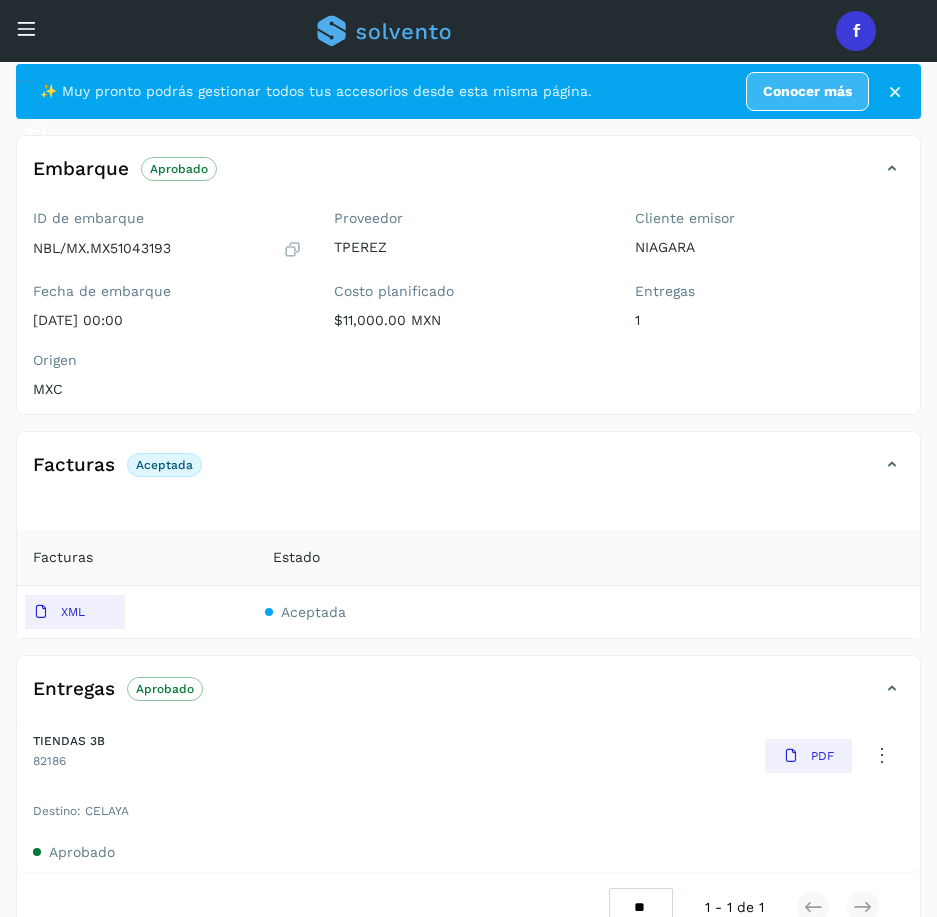 scroll, scrollTop: 0, scrollLeft: 0, axis: both 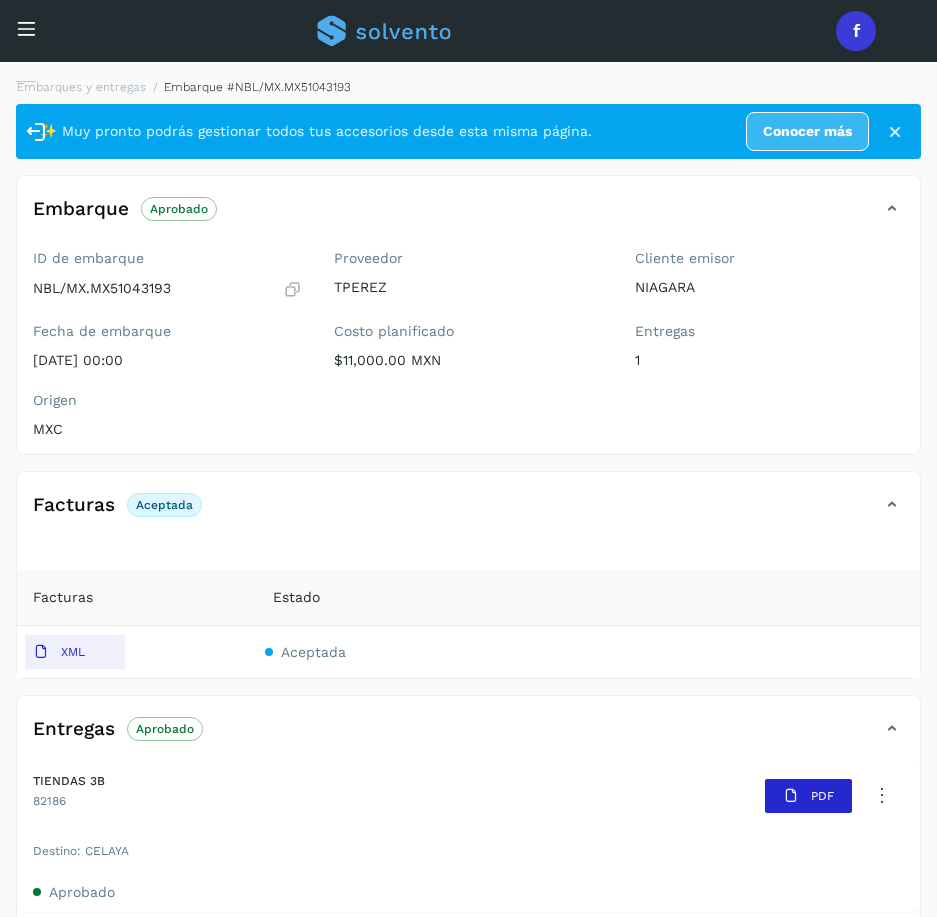 click on "PDF" at bounding box center [808, 796] 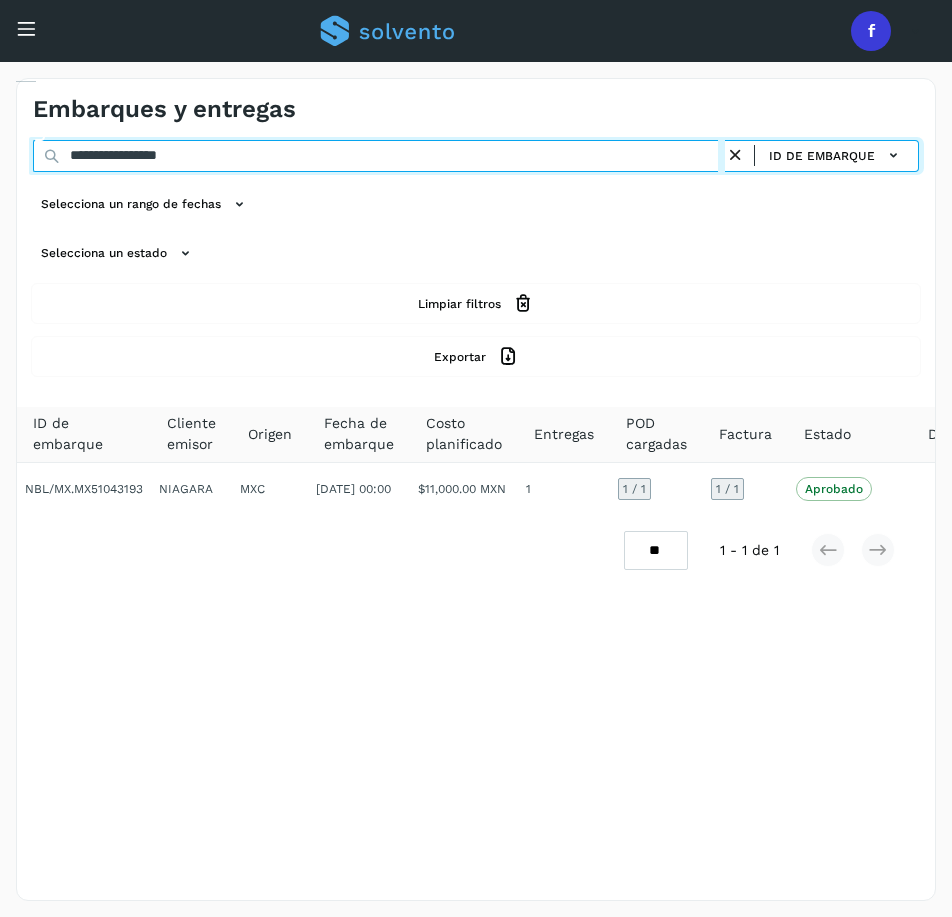 drag, startPoint x: 255, startPoint y: 163, endPoint x: 29, endPoint y: 160, distance: 226.01991 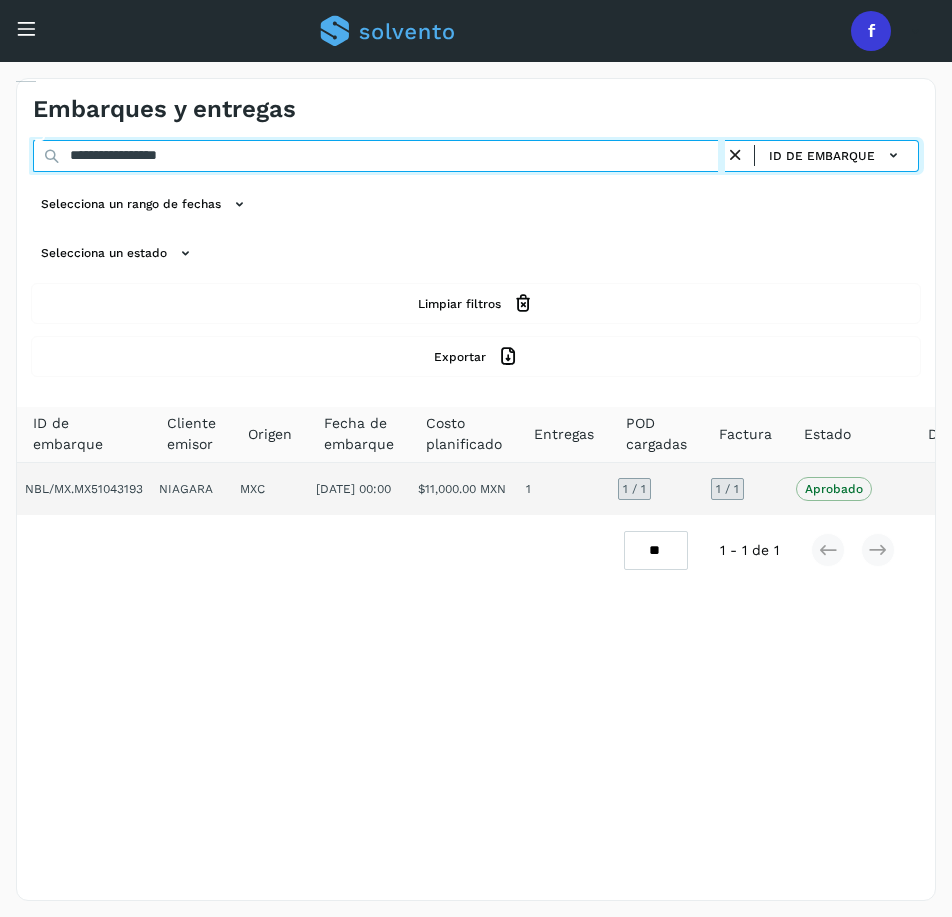 paste 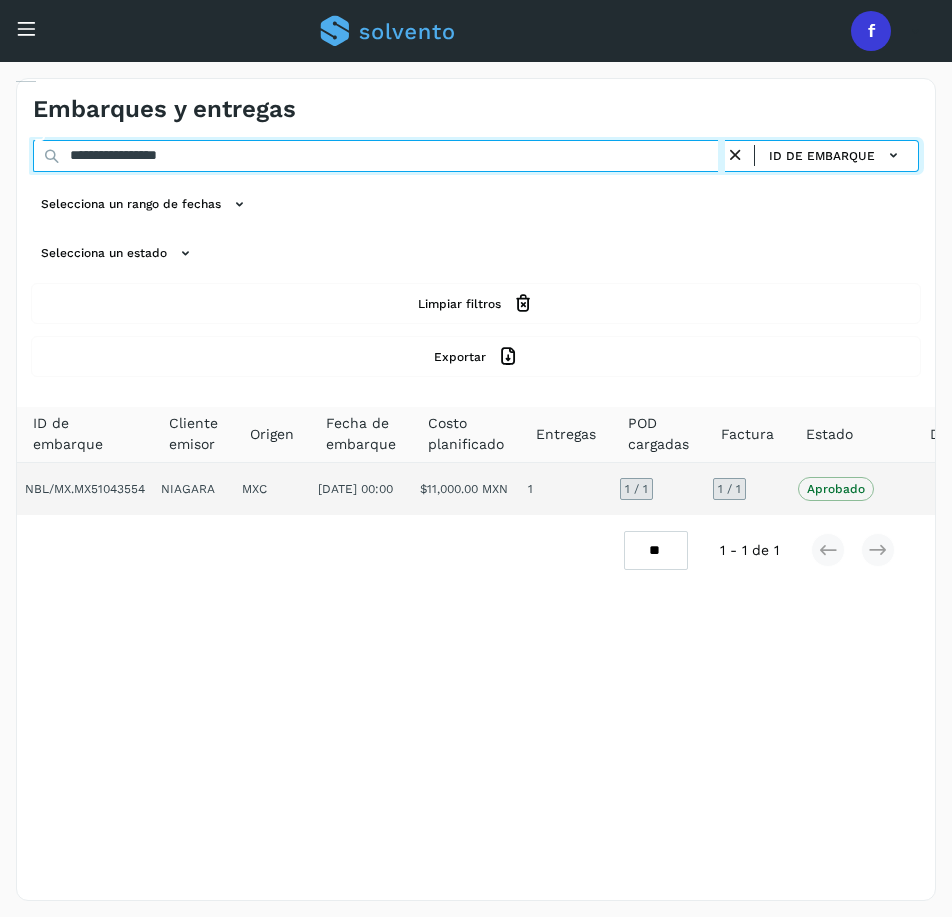 type on "**********" 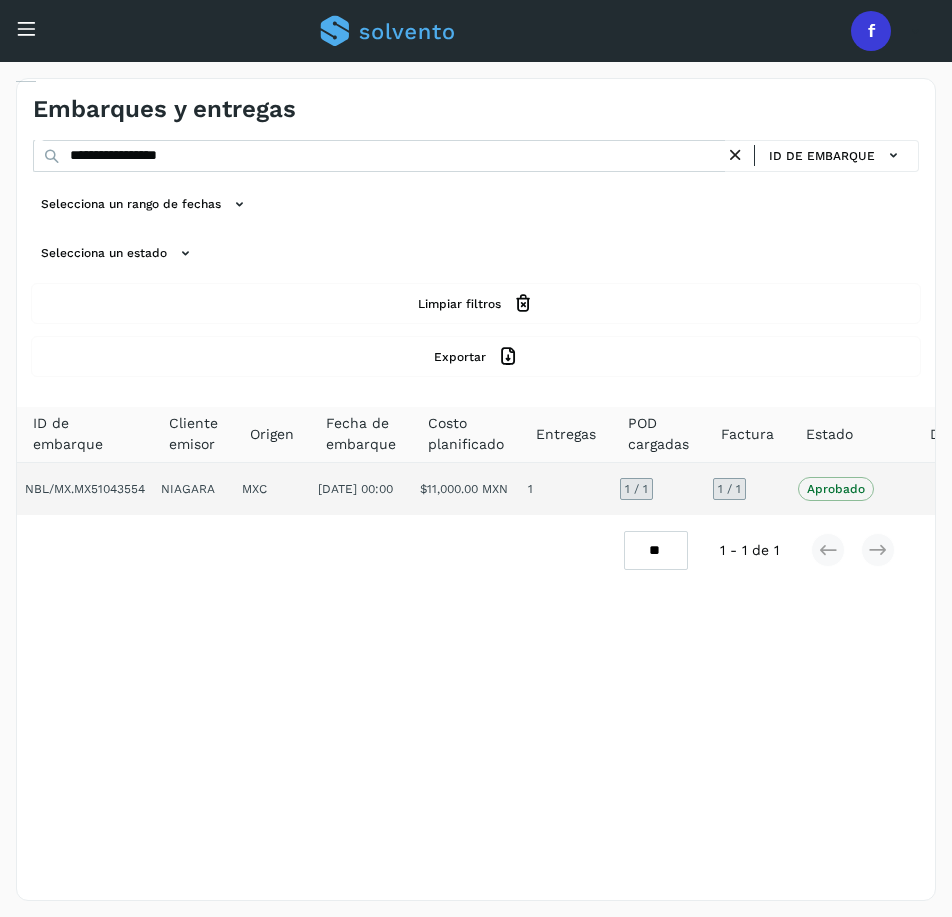 click 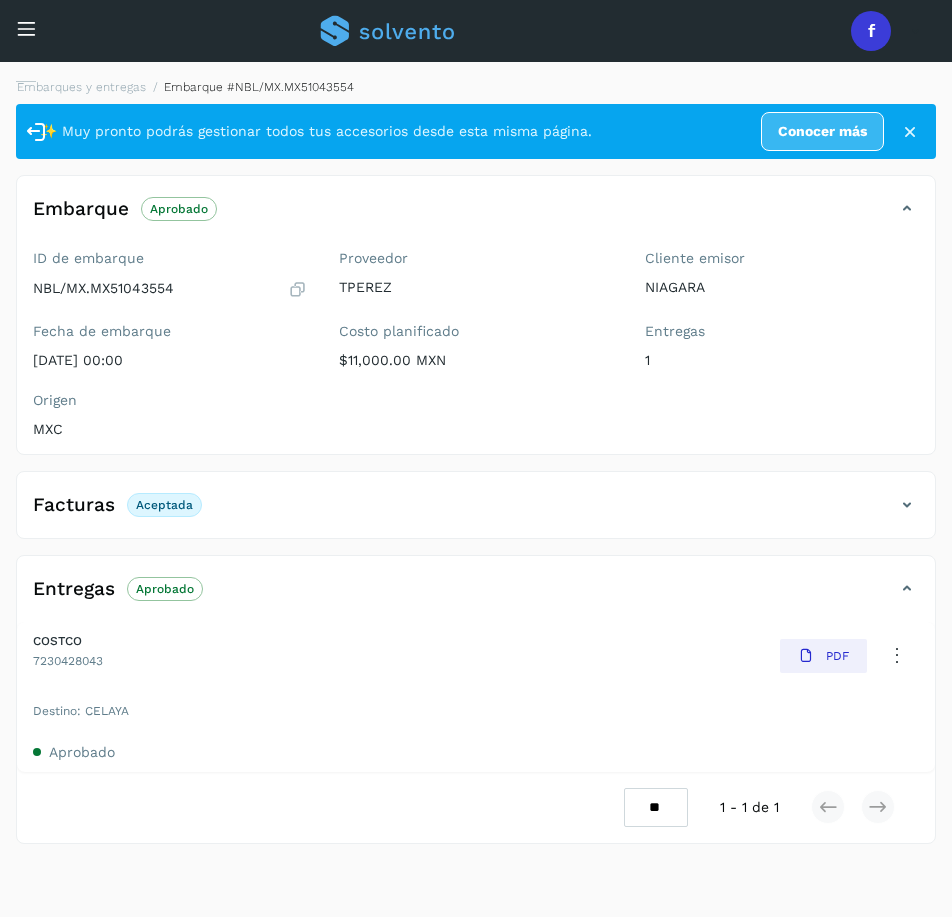 click at bounding box center (907, 505) 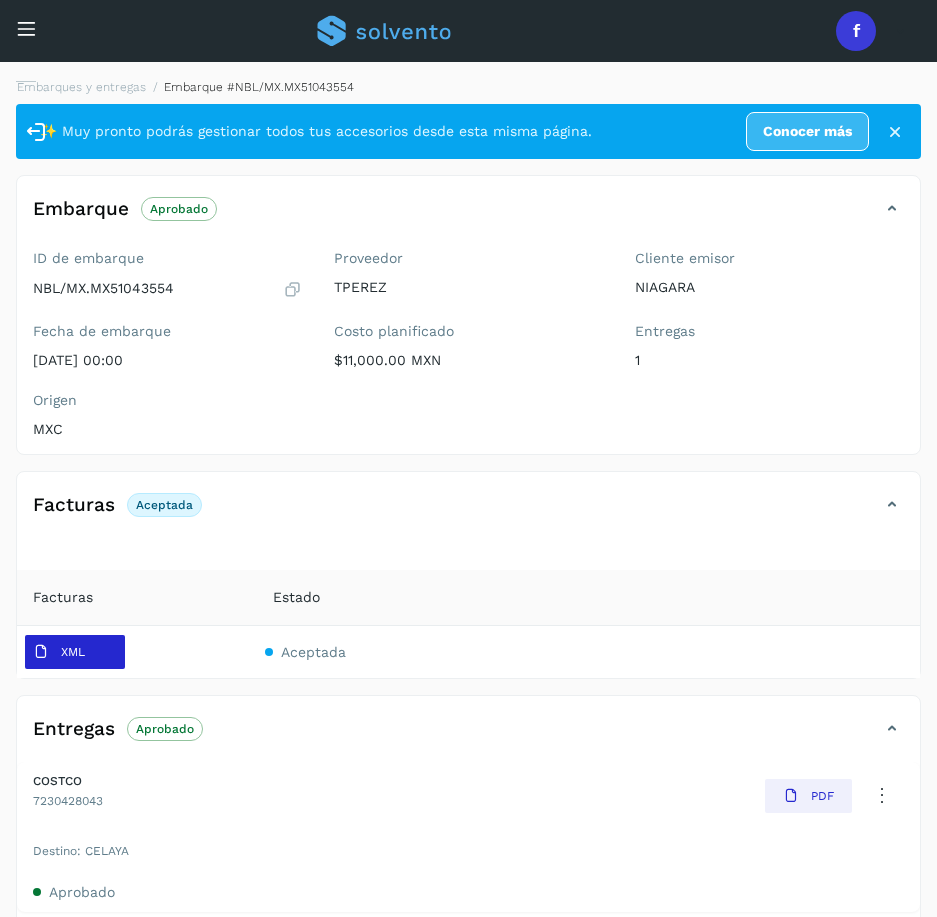 click on "XML" at bounding box center (59, 652) 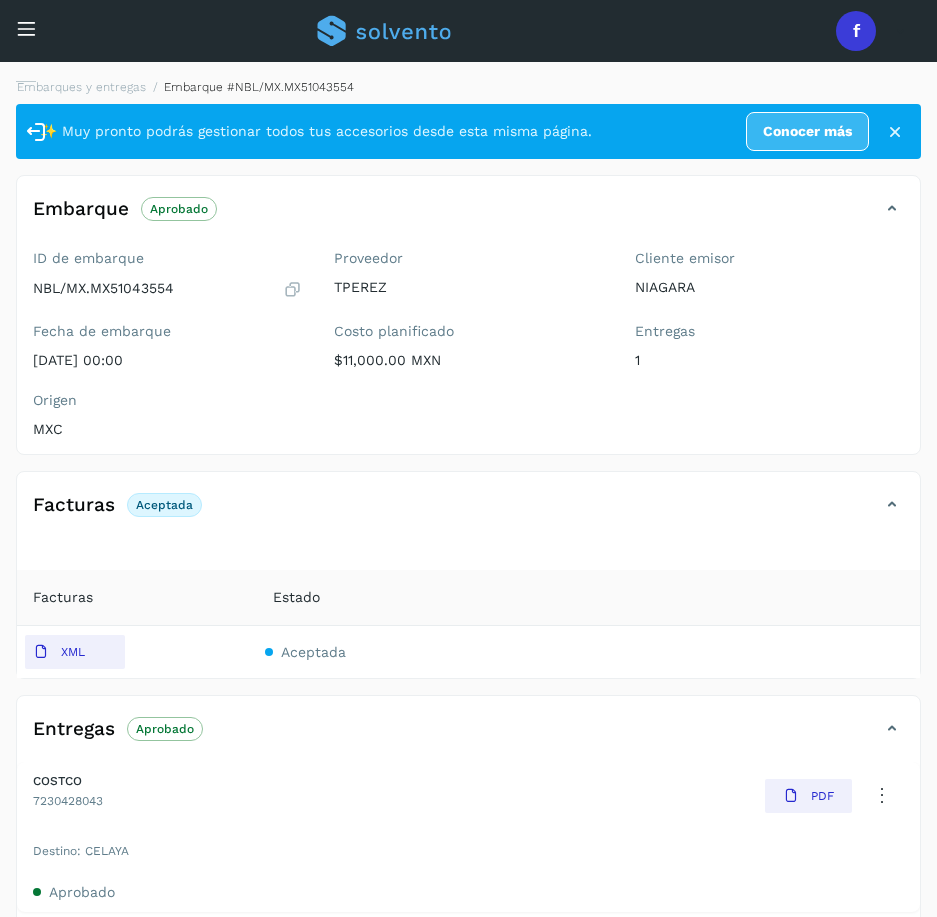 type 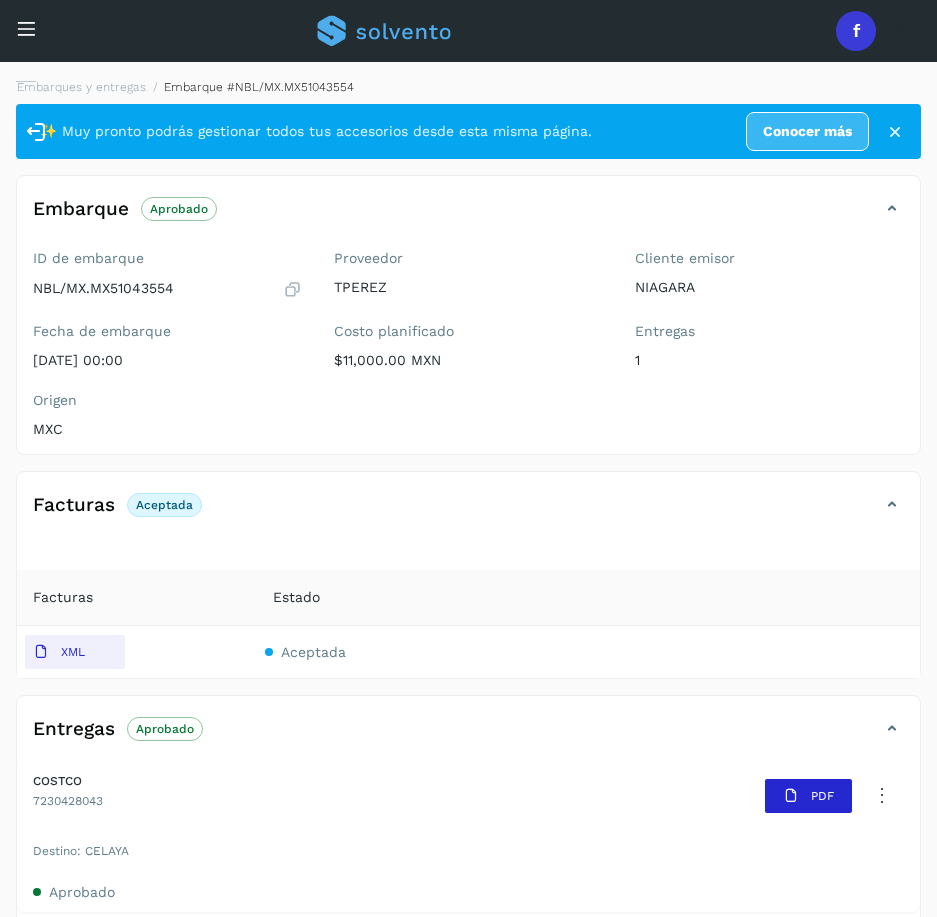 click on "PDF" at bounding box center [808, 796] 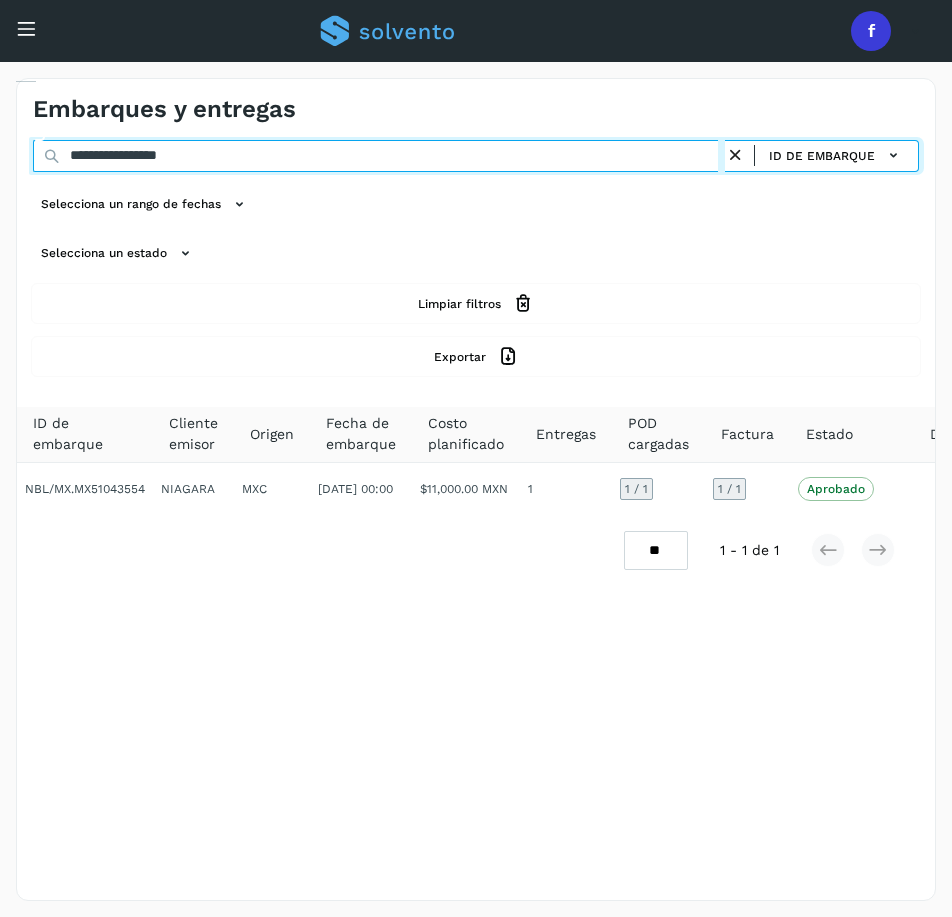 drag, startPoint x: 236, startPoint y: 161, endPoint x: 36, endPoint y: 166, distance: 200.06248 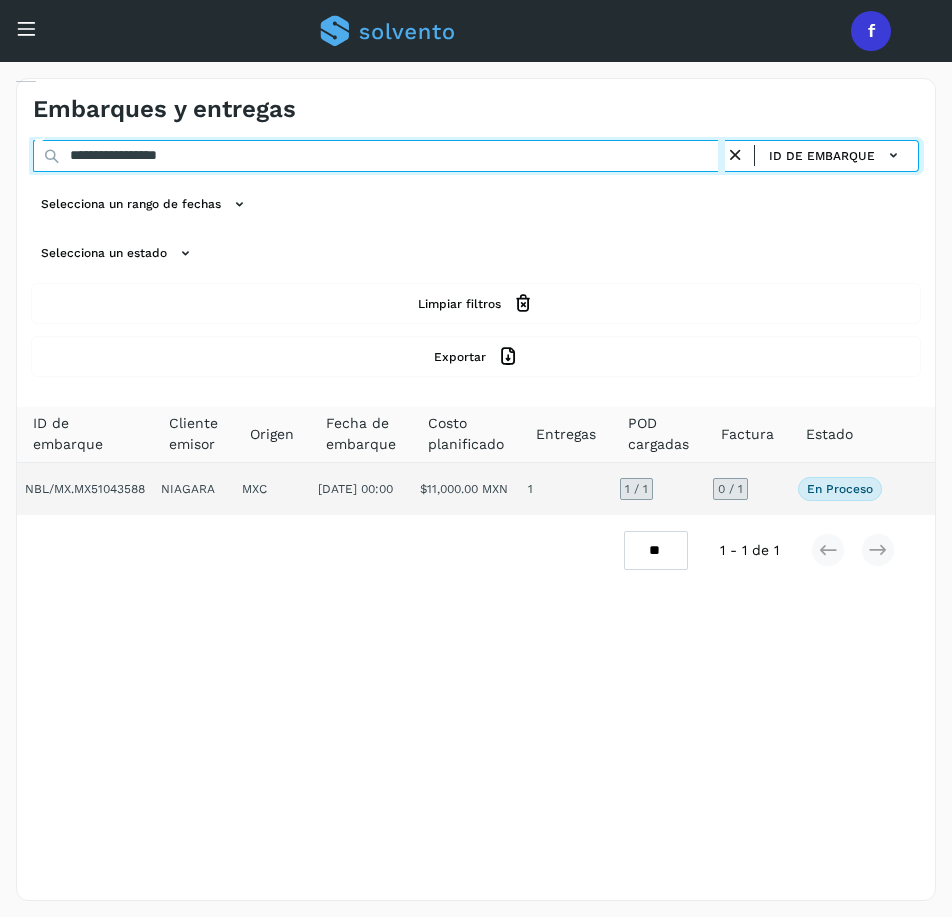type on "**********" 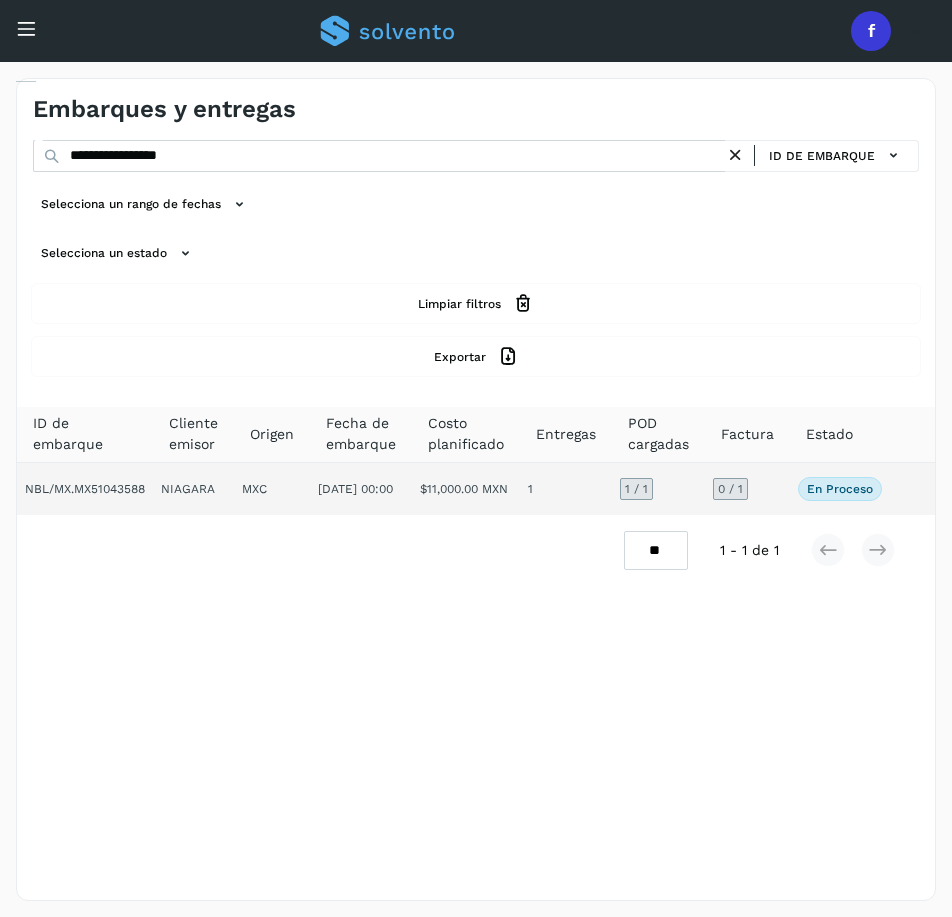 click 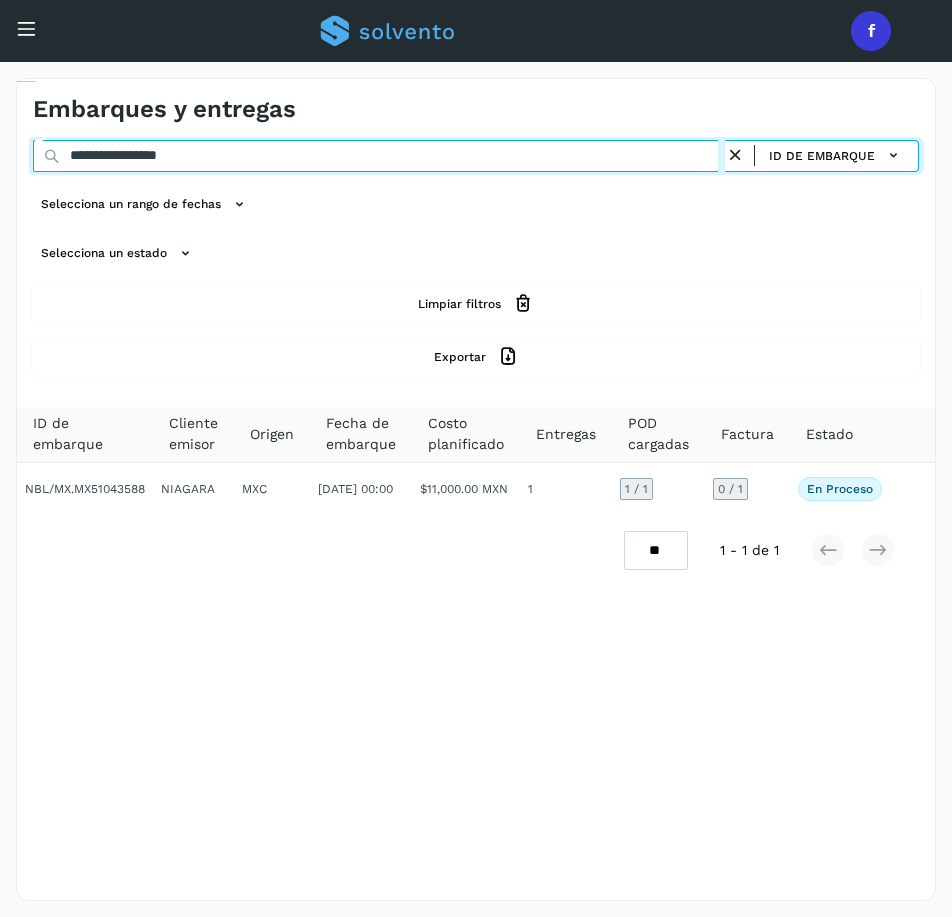 drag, startPoint x: 273, startPoint y: 164, endPoint x: -91, endPoint y: 187, distance: 364.72592 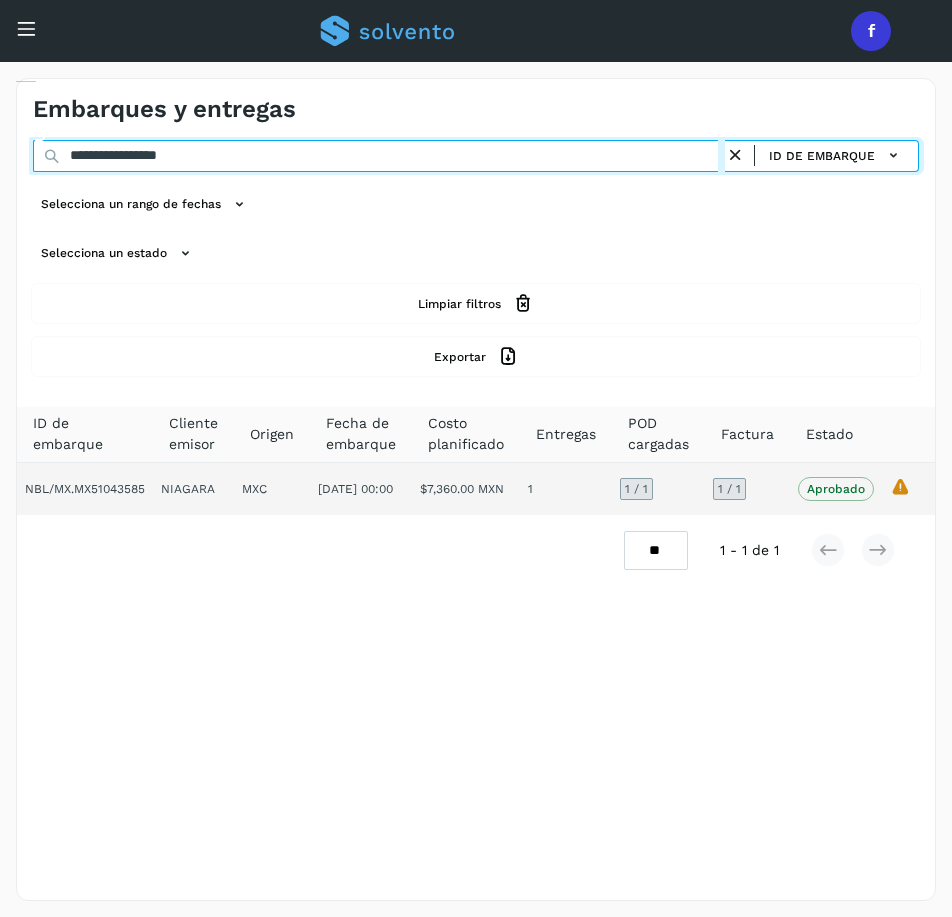 type on "**********" 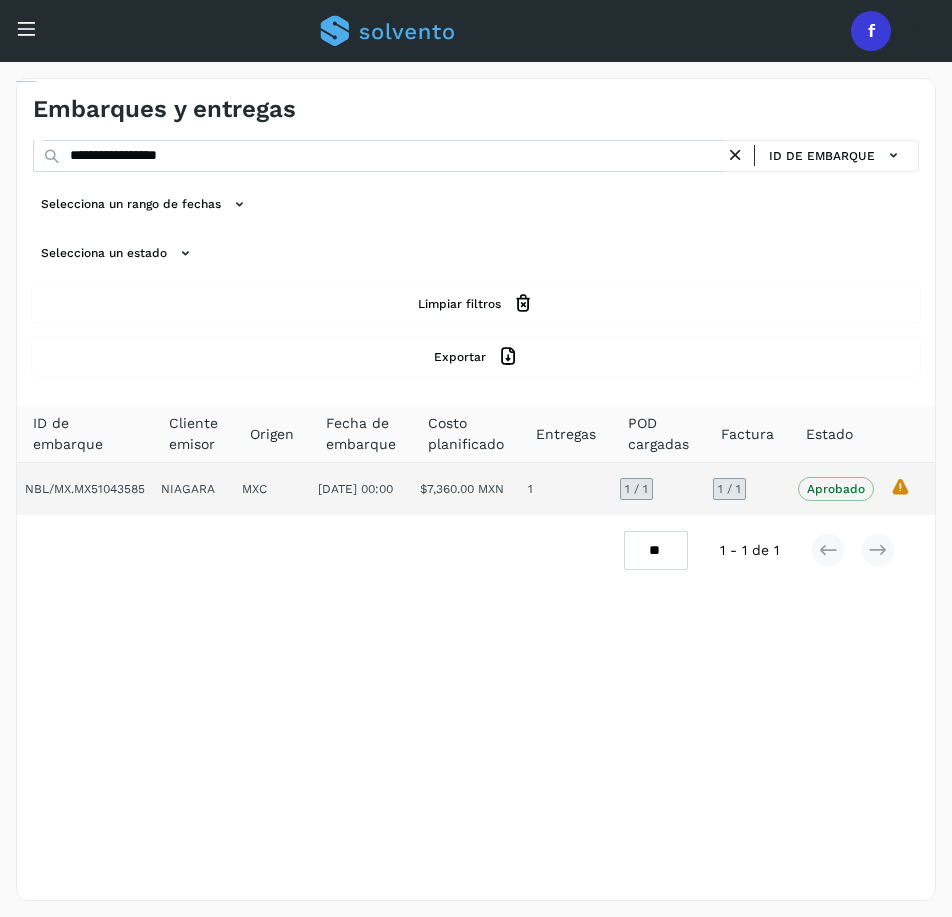 click 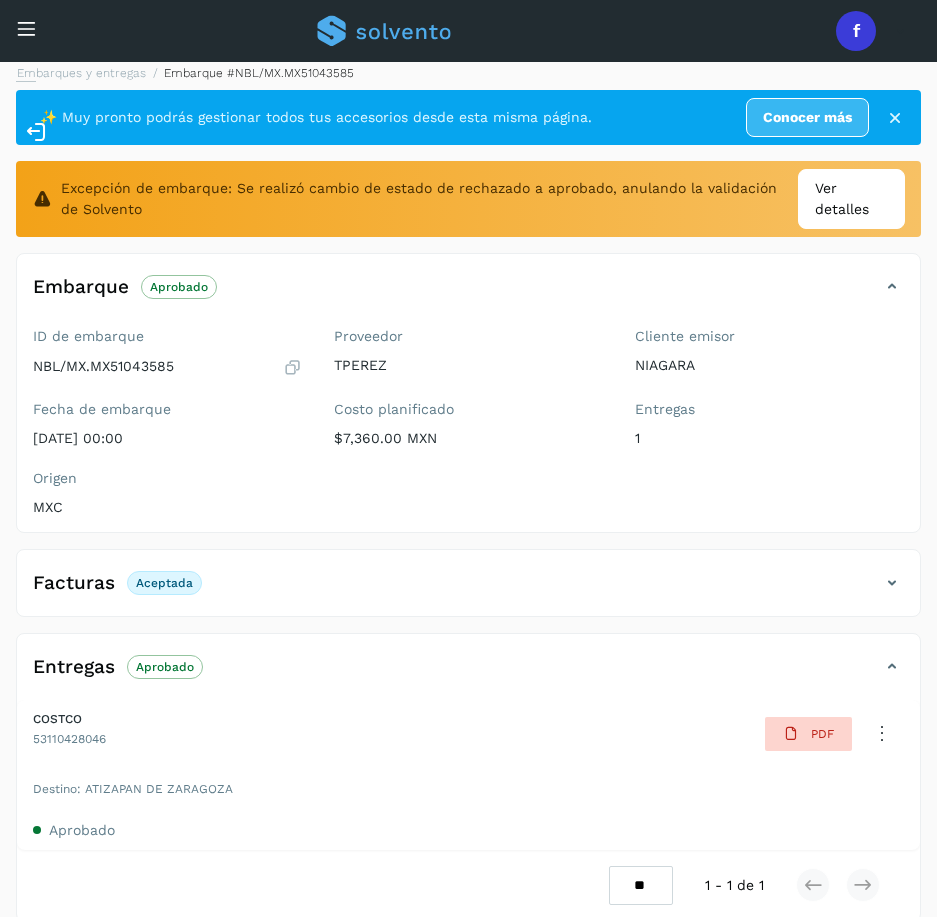 scroll, scrollTop: 0, scrollLeft: 0, axis: both 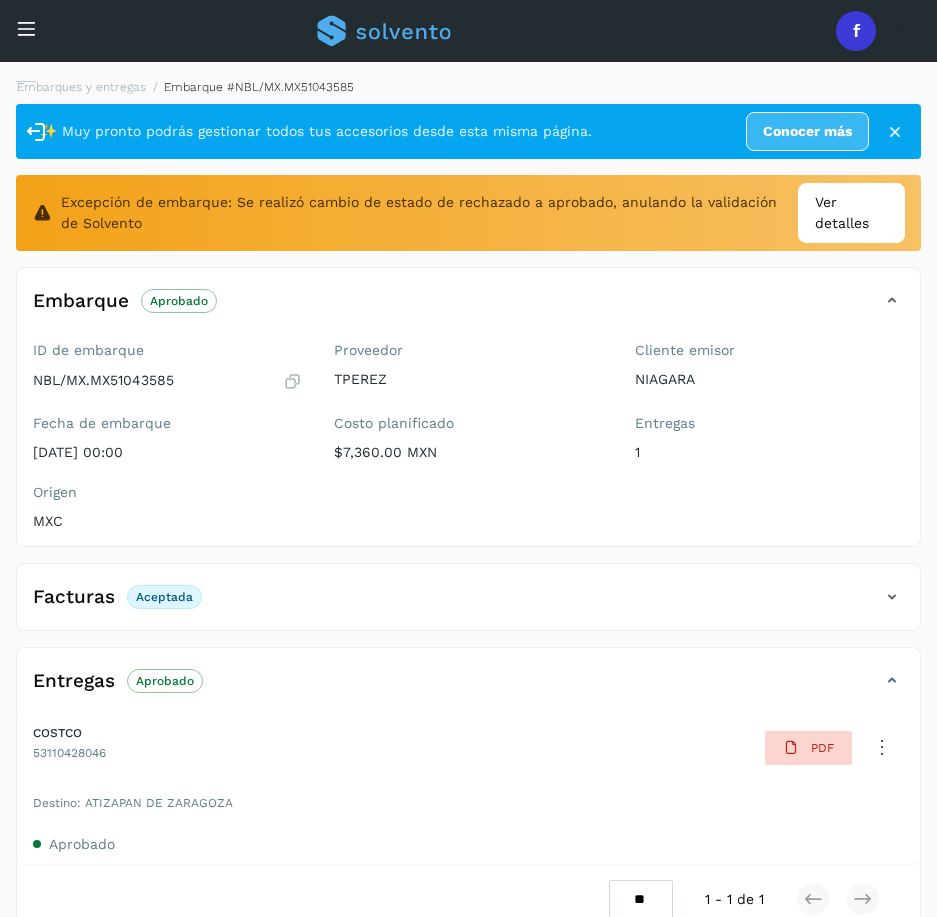 click on "Facturas Aceptada" 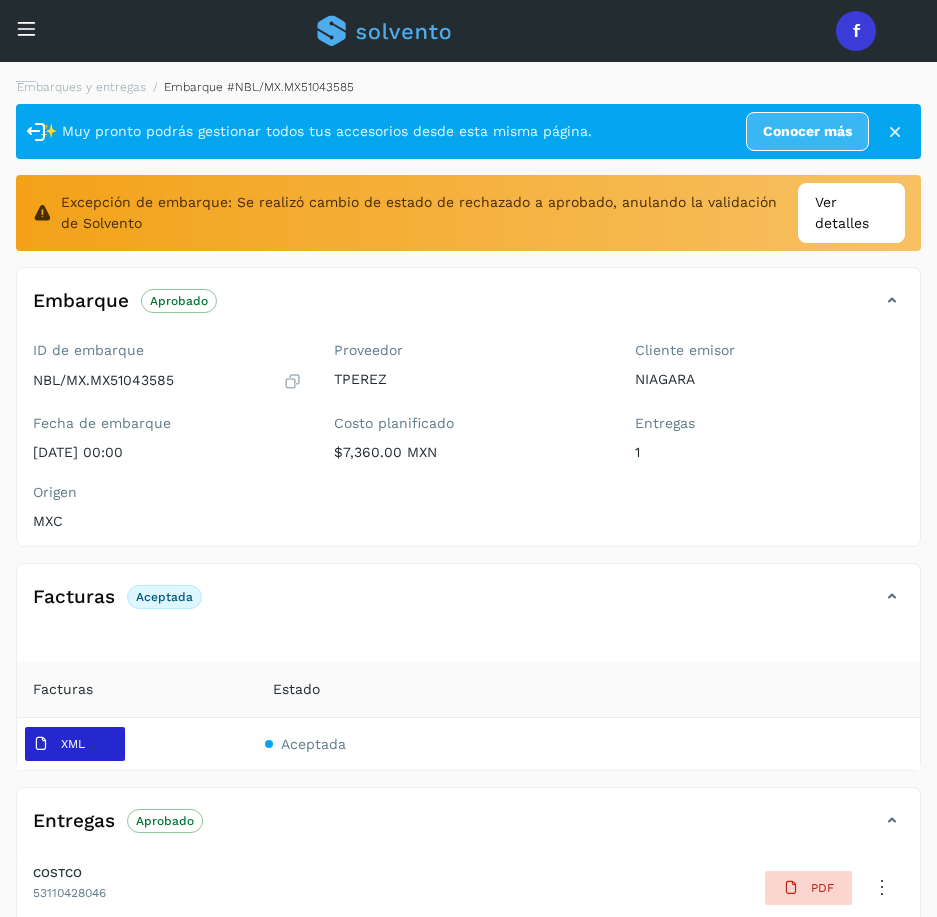 click on "XML" at bounding box center [75, 744] 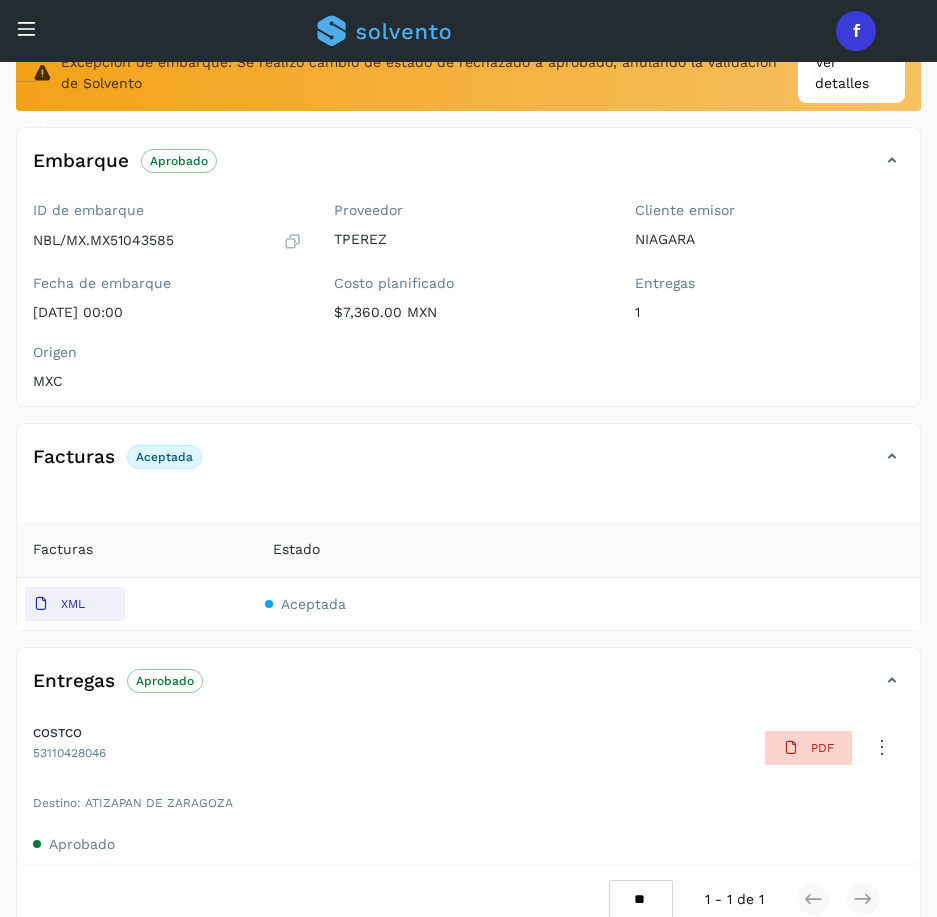 scroll, scrollTop: 154, scrollLeft: 0, axis: vertical 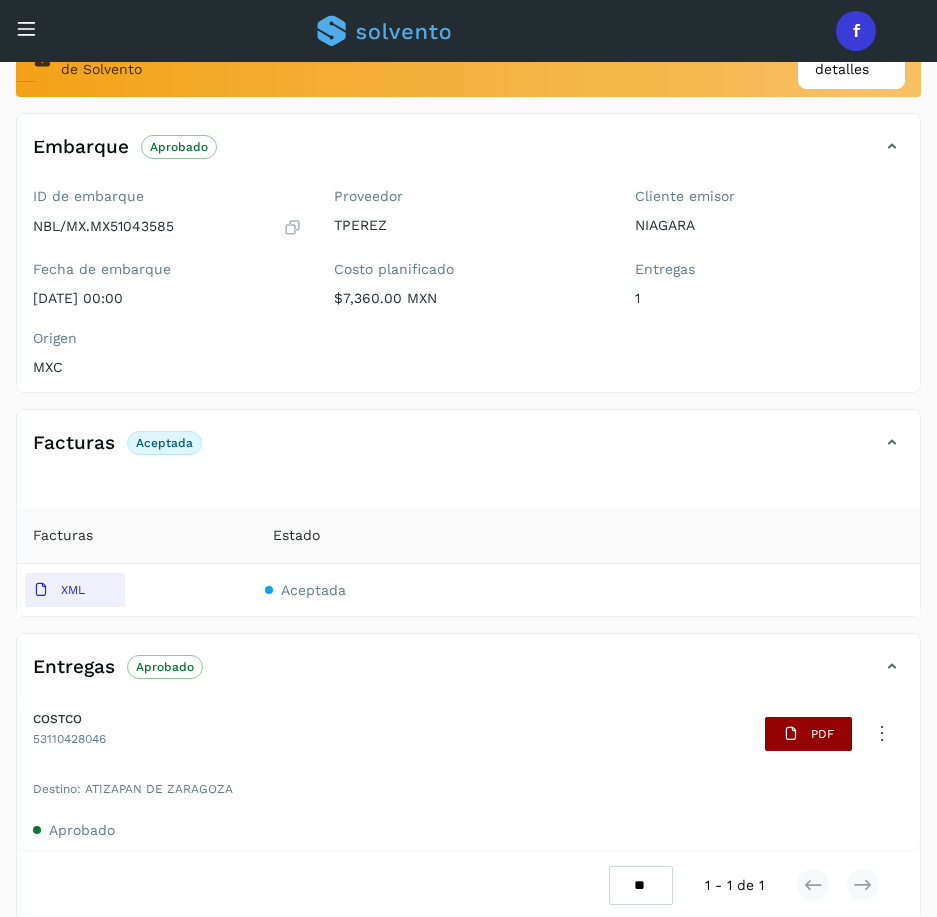 click on "PDF" at bounding box center [808, 734] 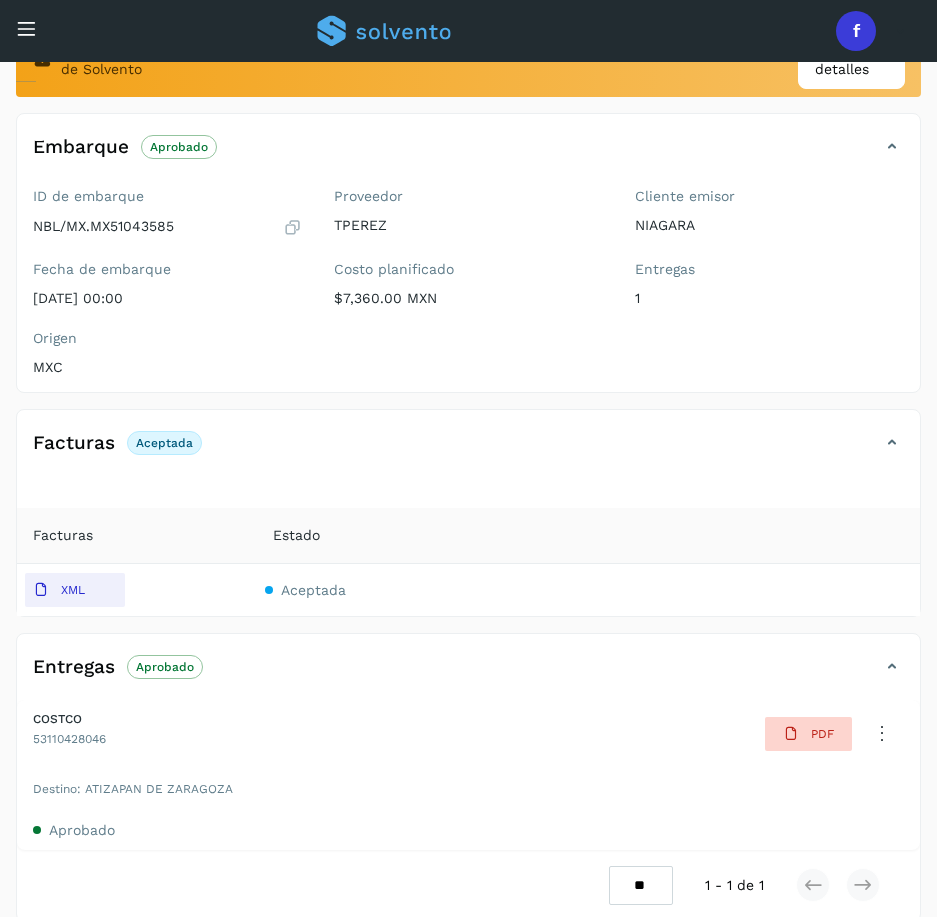 type 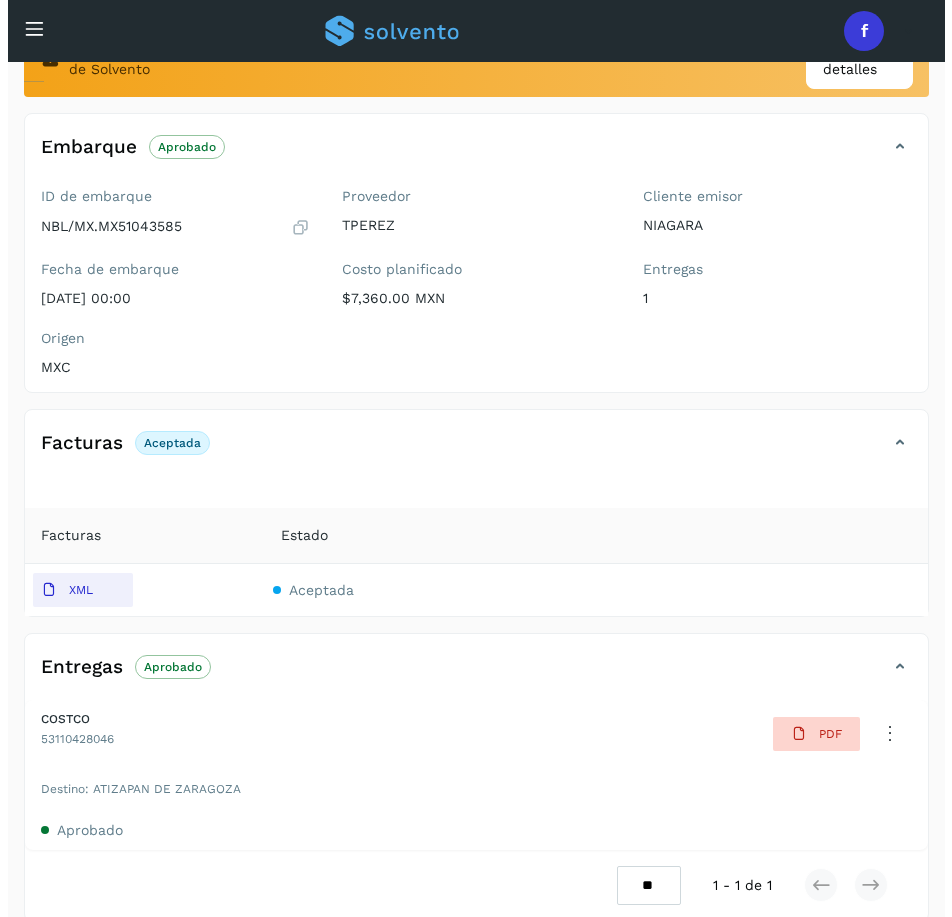 scroll, scrollTop: 0, scrollLeft: 0, axis: both 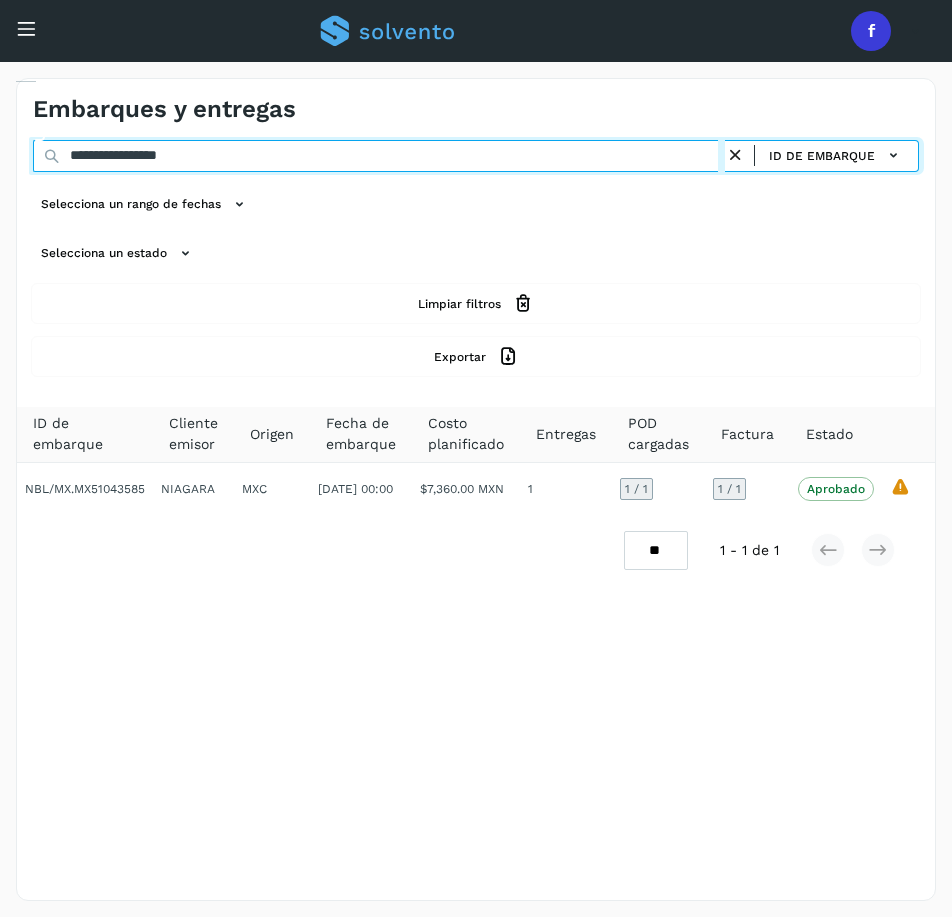 drag, startPoint x: 240, startPoint y: 157, endPoint x: -65, endPoint y: 182, distance: 306.0229 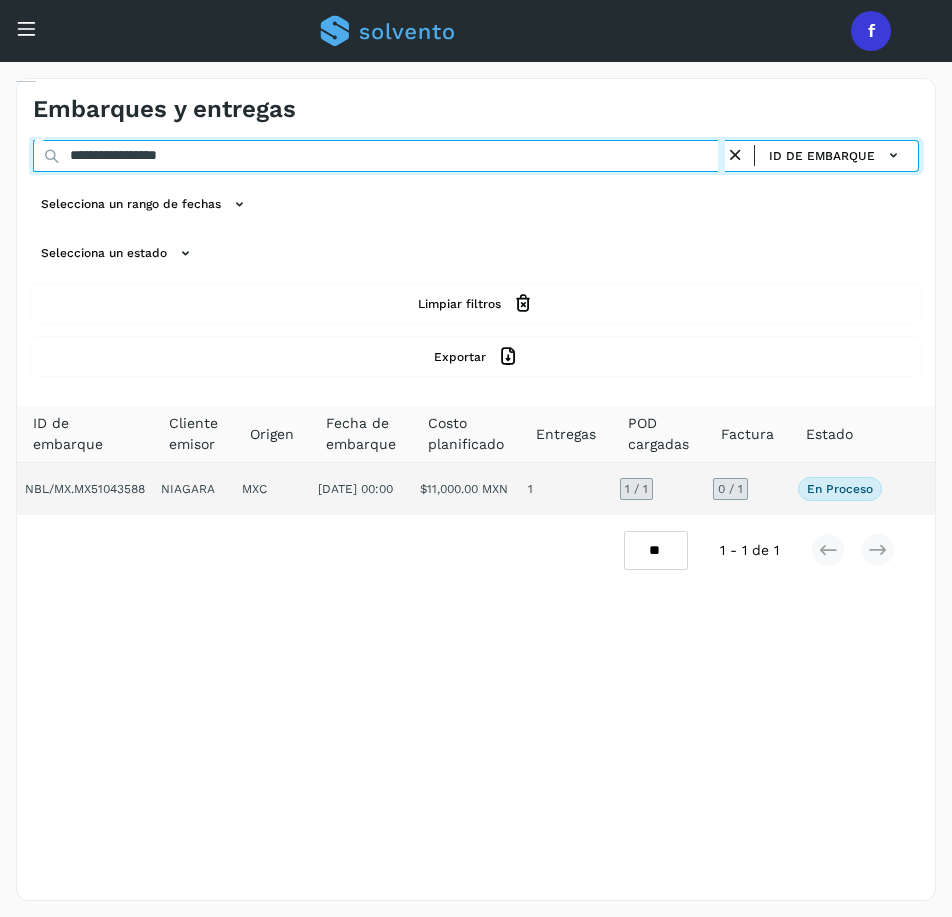 type on "**********" 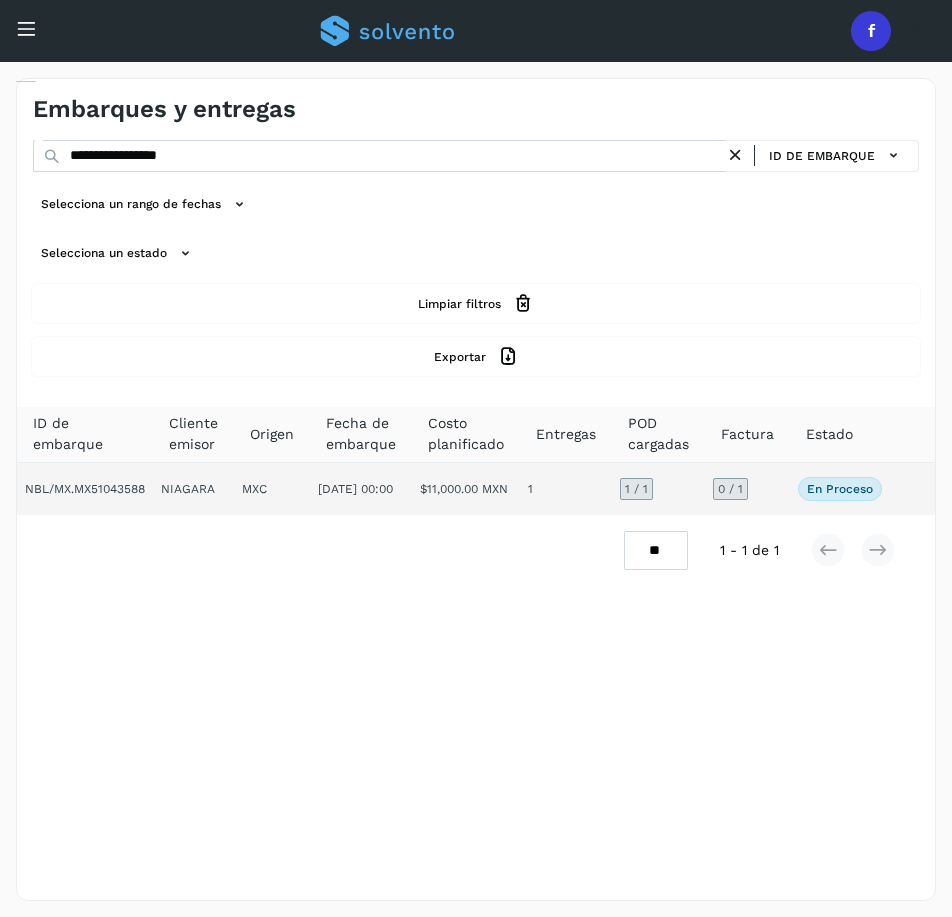 click 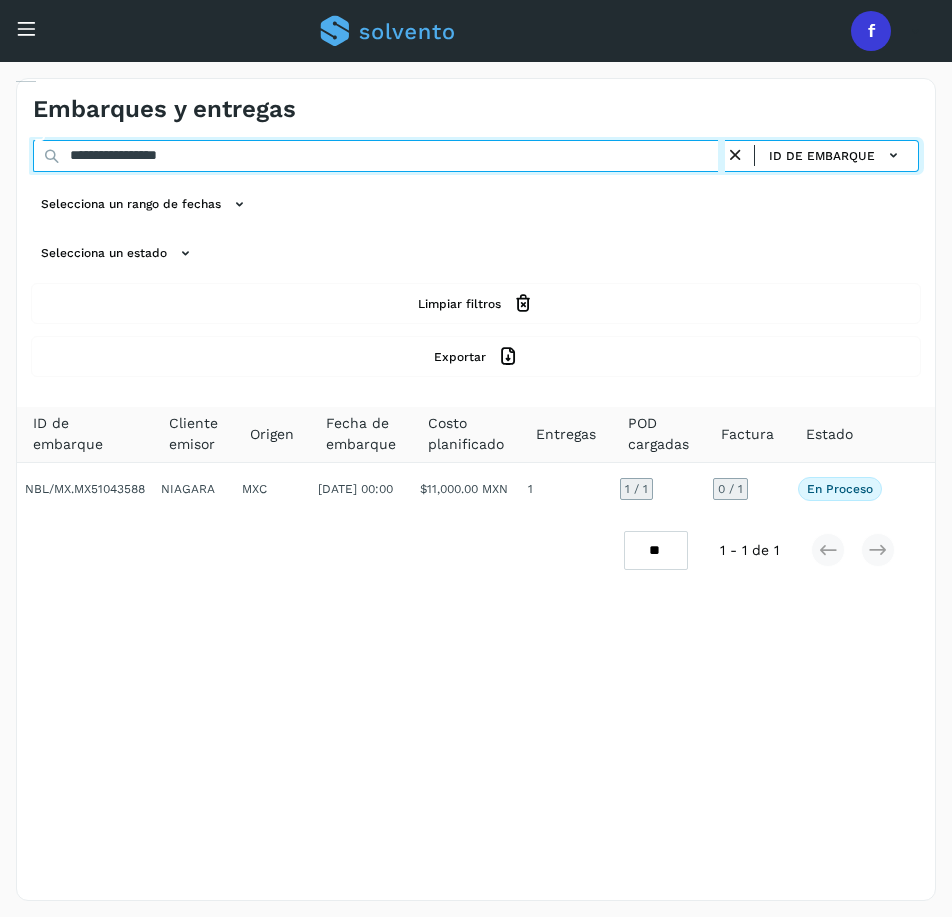 drag, startPoint x: 238, startPoint y: 165, endPoint x: -61, endPoint y: 187, distance: 299.80826 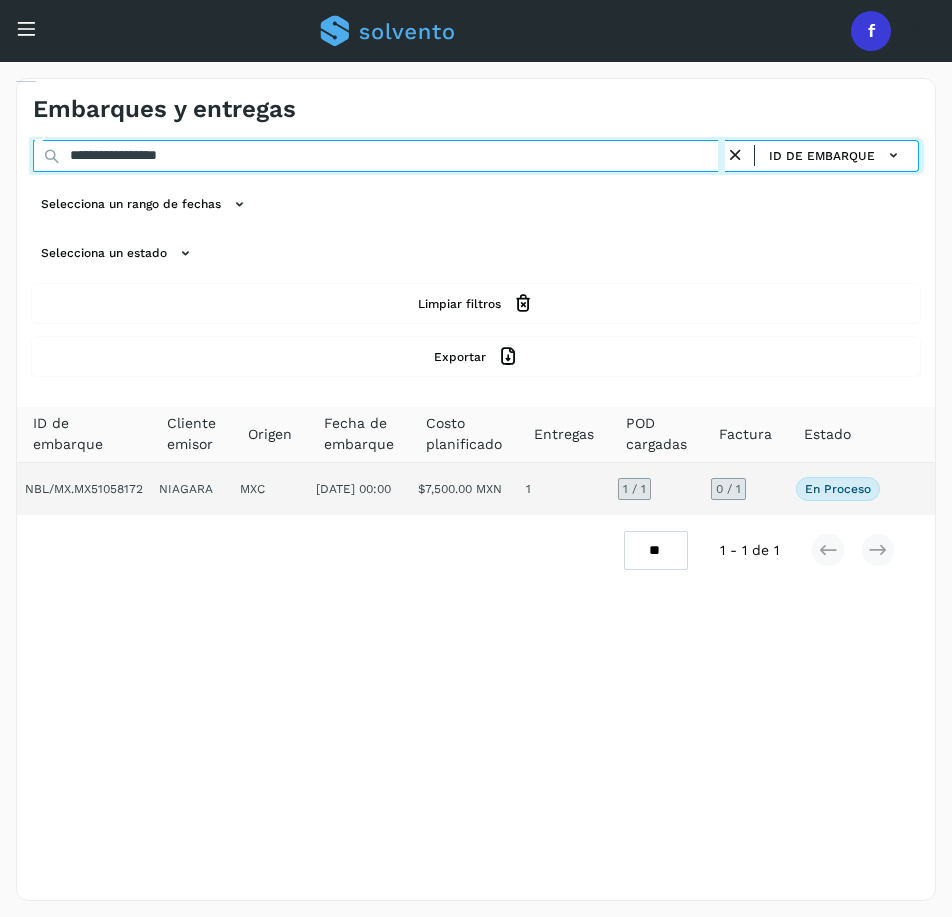 type on "**********" 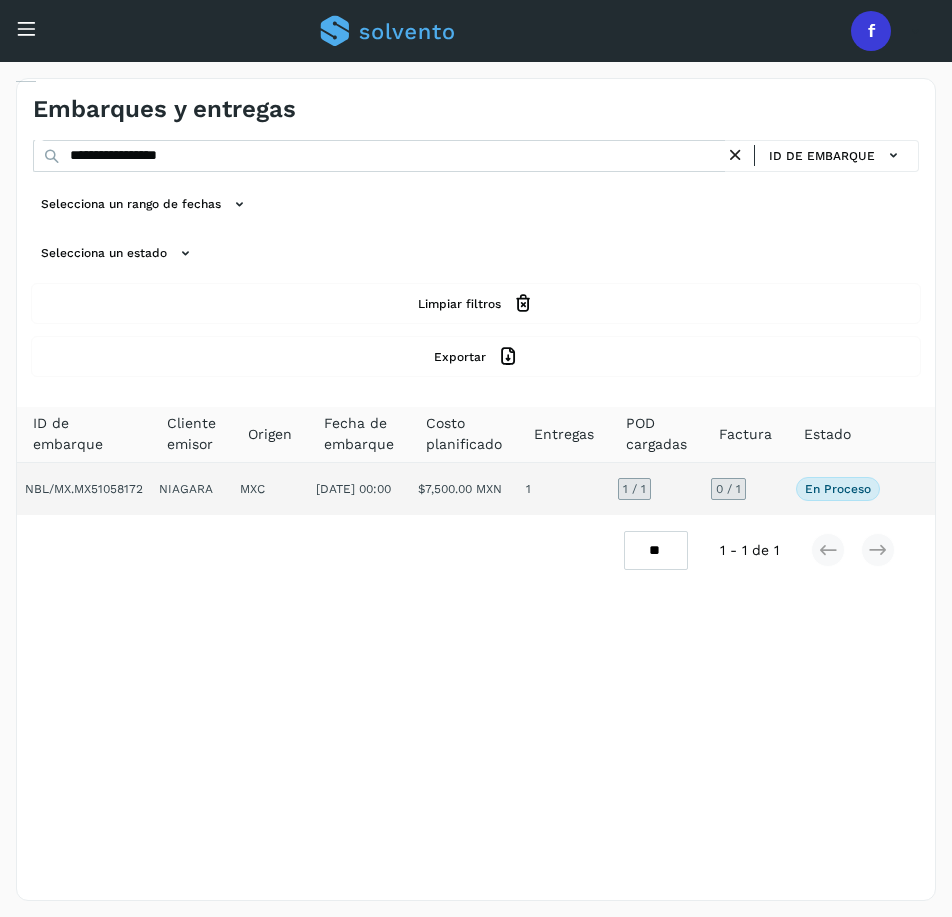 click 